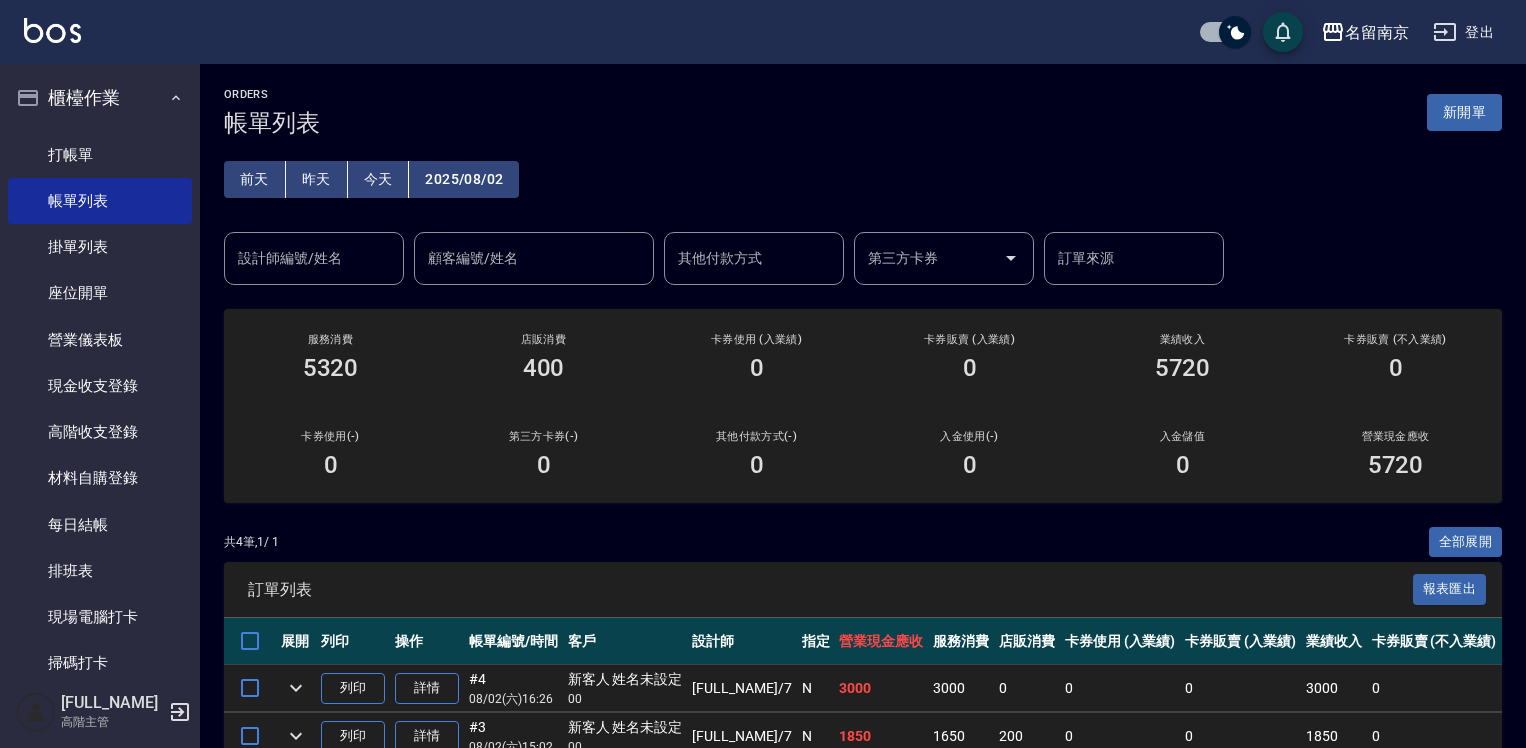 scroll, scrollTop: 0, scrollLeft: 0, axis: both 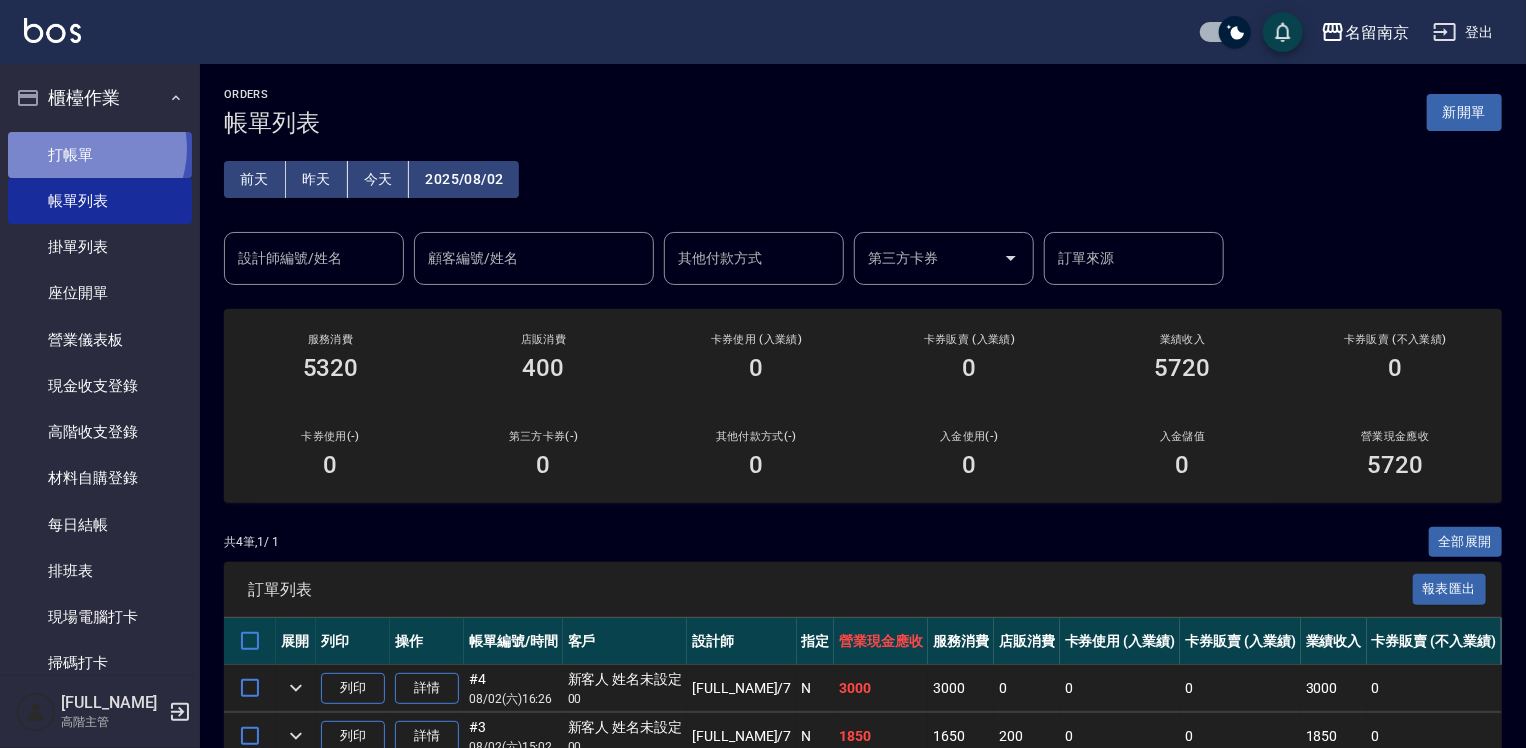 click on "打帳單" at bounding box center [100, 155] 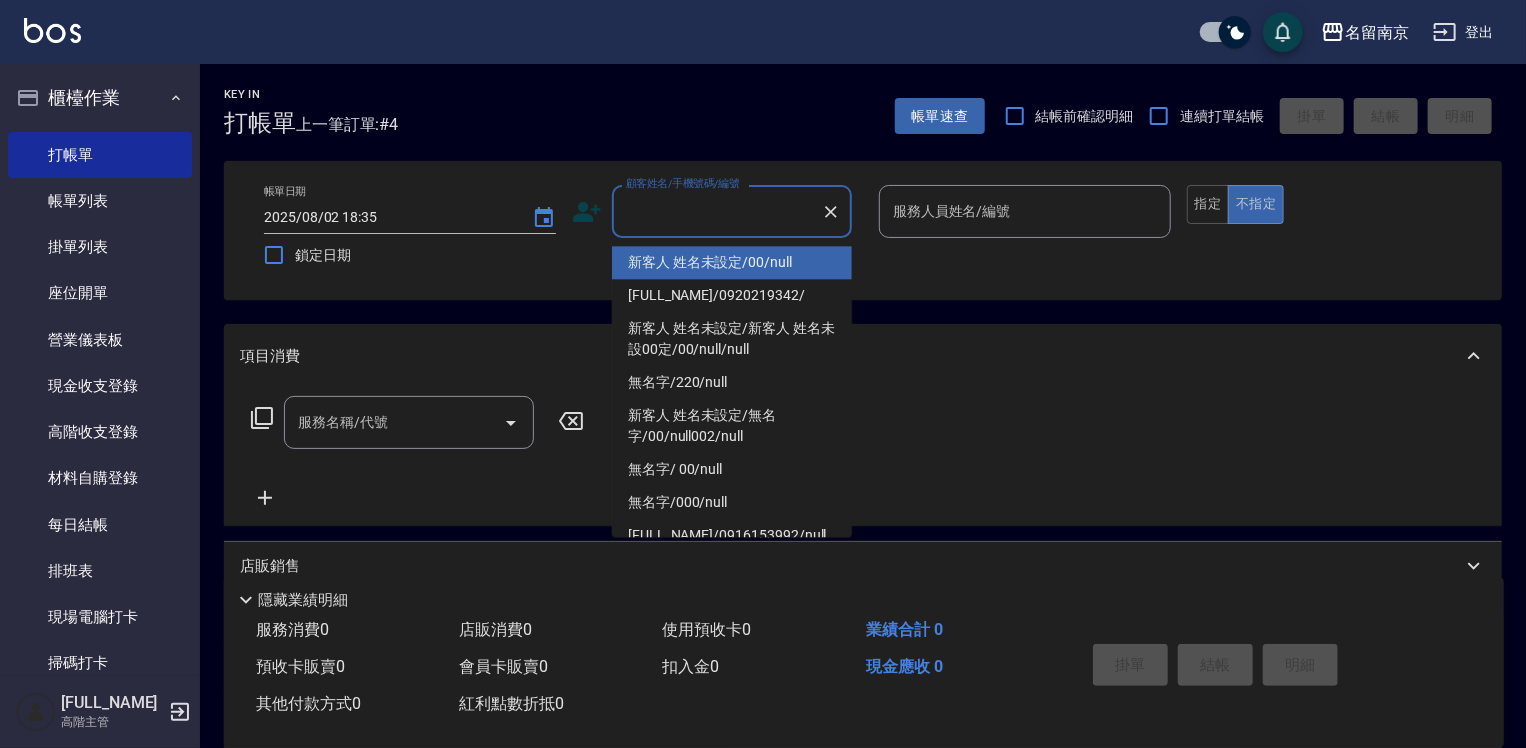 click on "顧客姓名/手機號碼/編號" at bounding box center (717, 211) 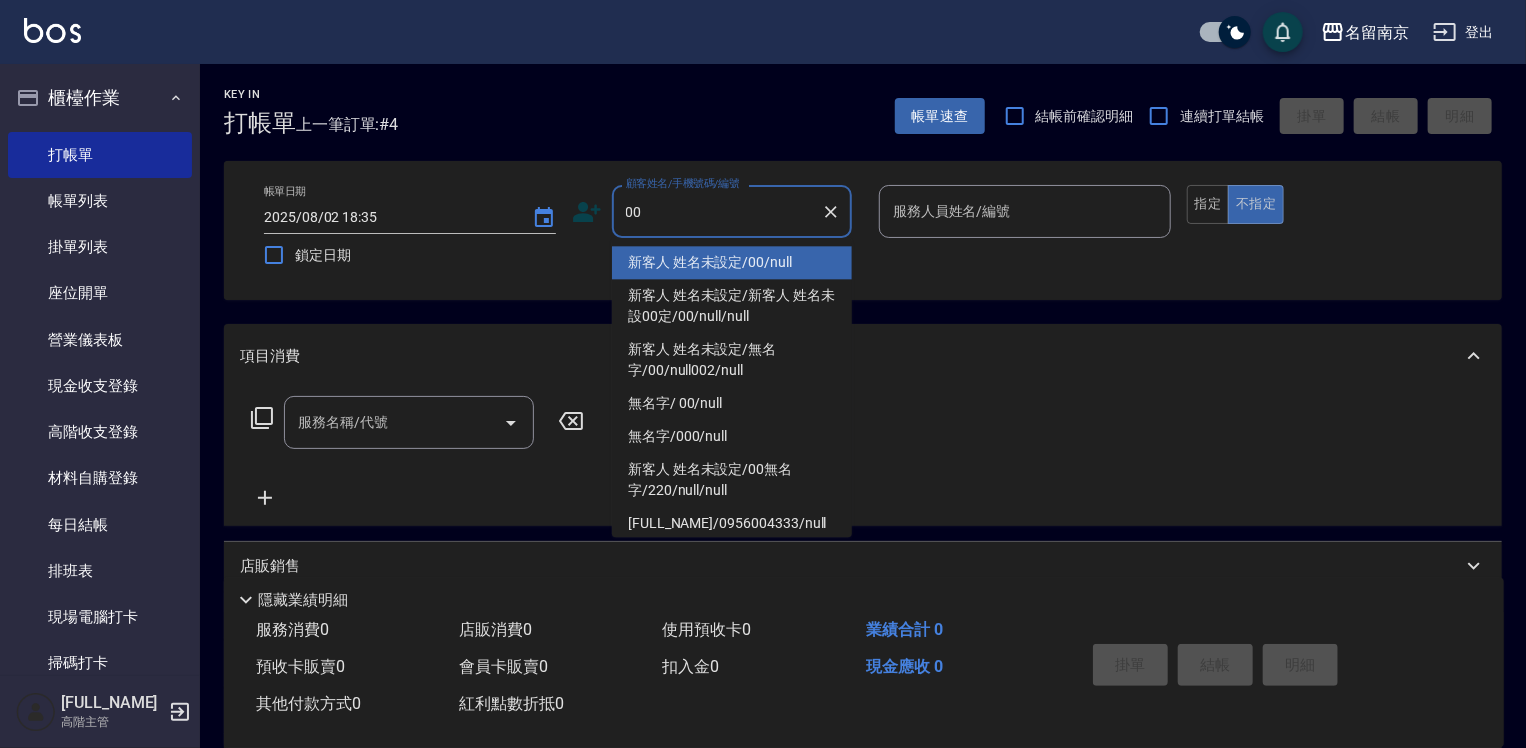 type on "新客人 姓名未設定/00/null" 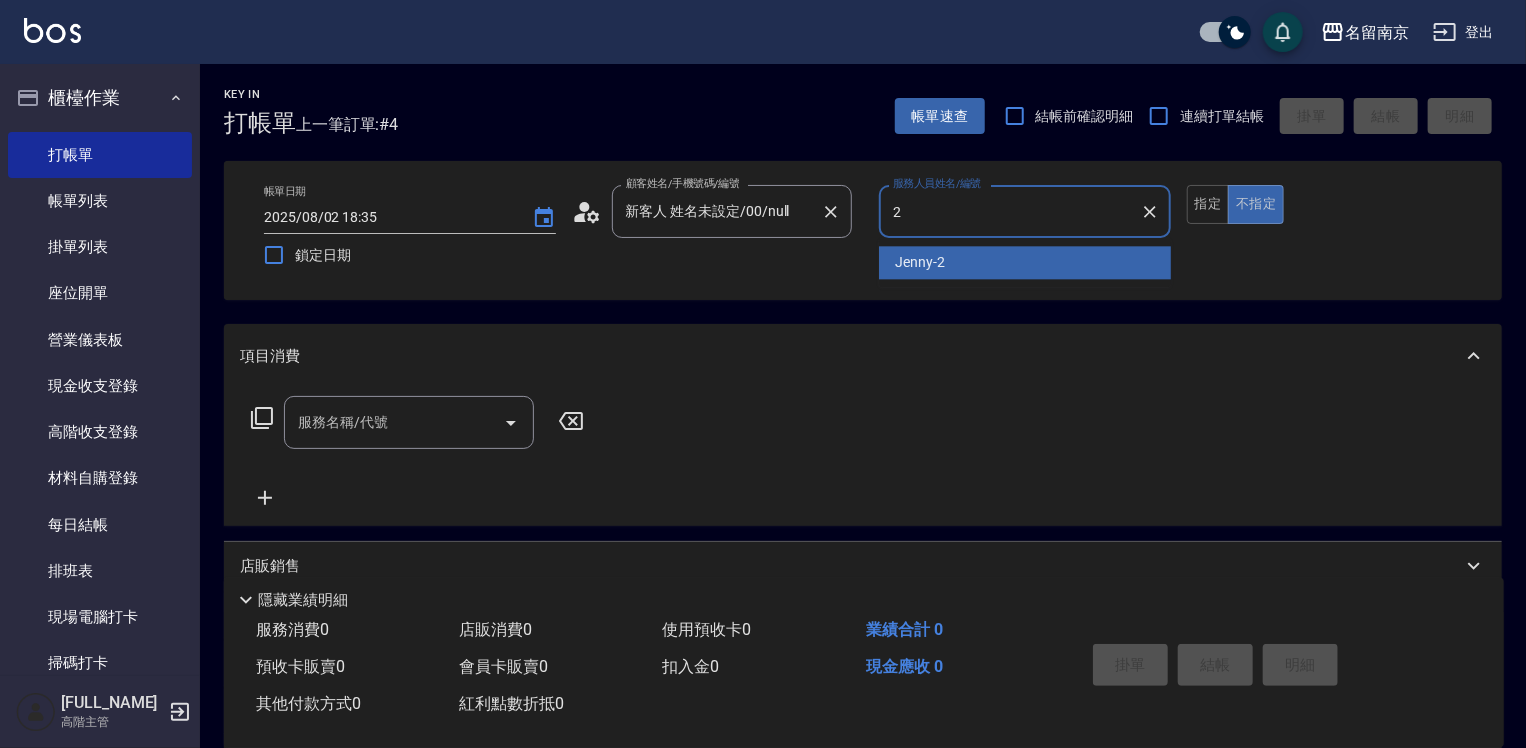 type on "[FIRST_NAME]-2" 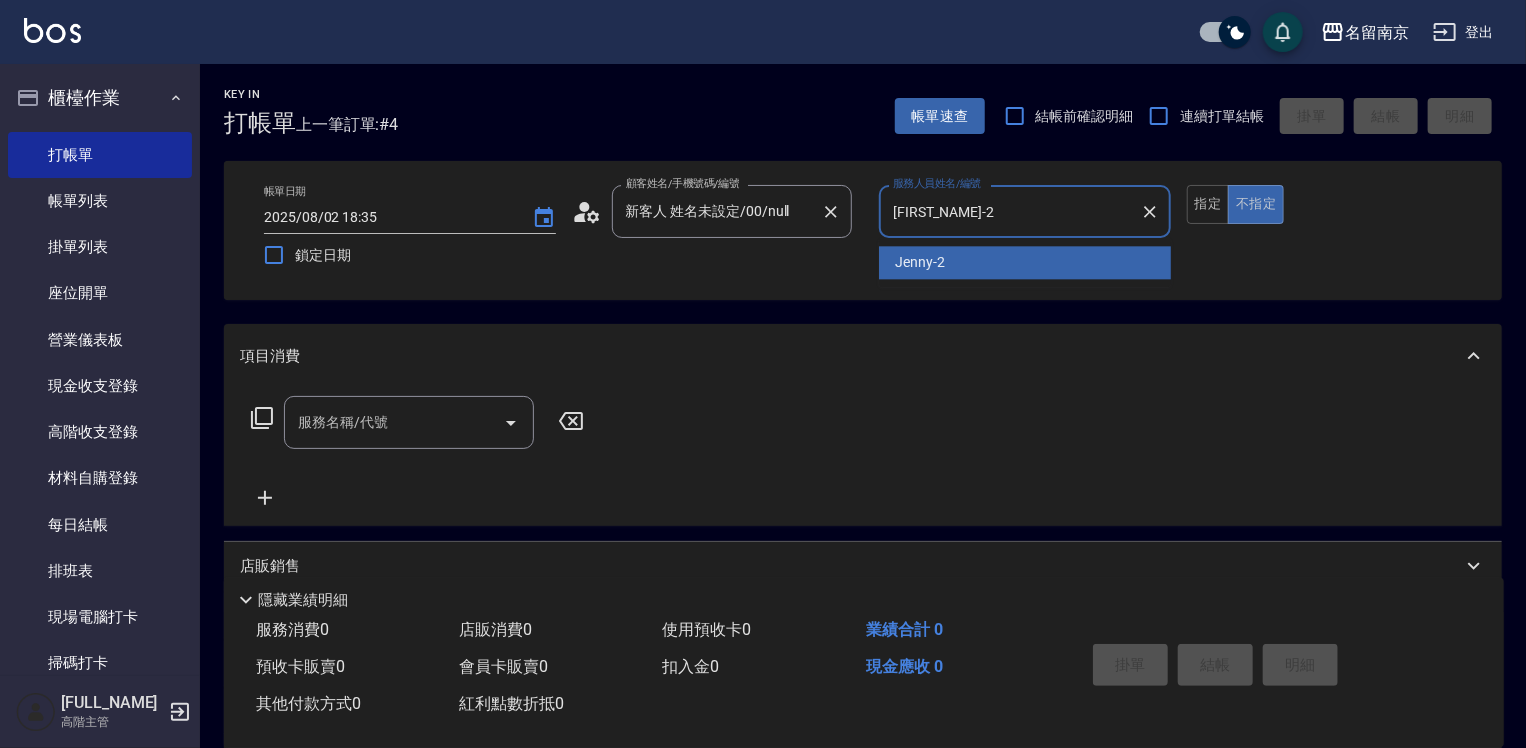 type on "false" 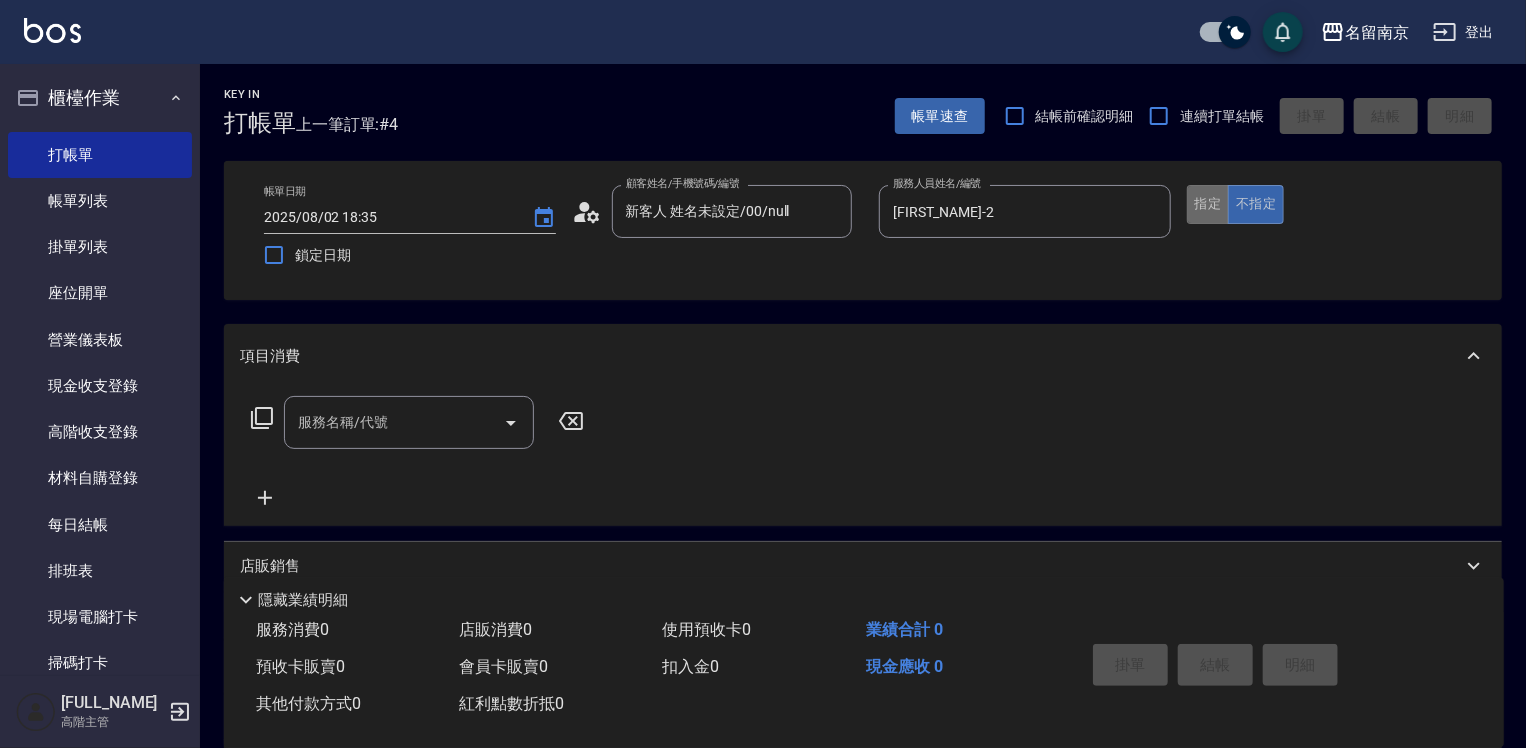 click on "指定" at bounding box center [1208, 204] 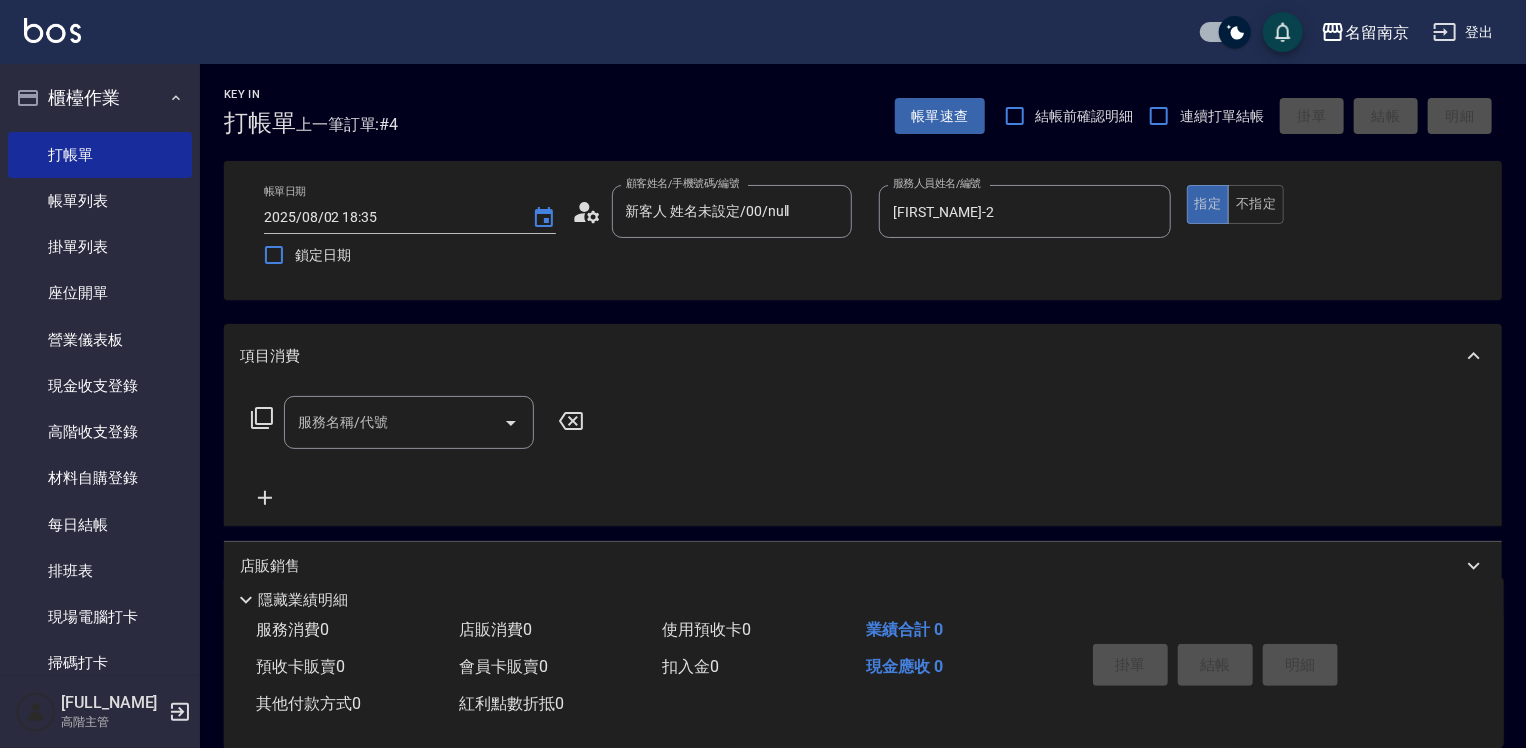 click 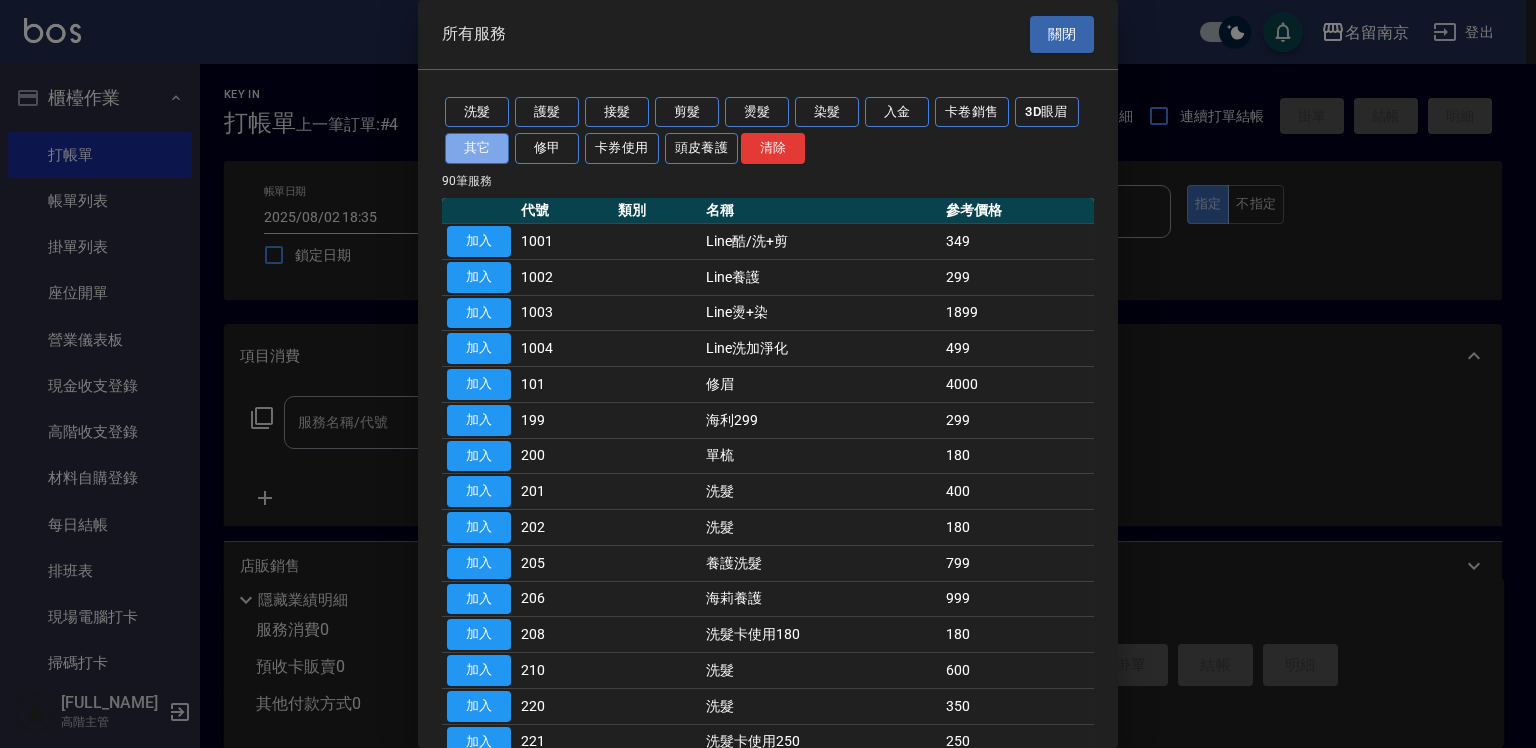 click on "其它" at bounding box center (477, 148) 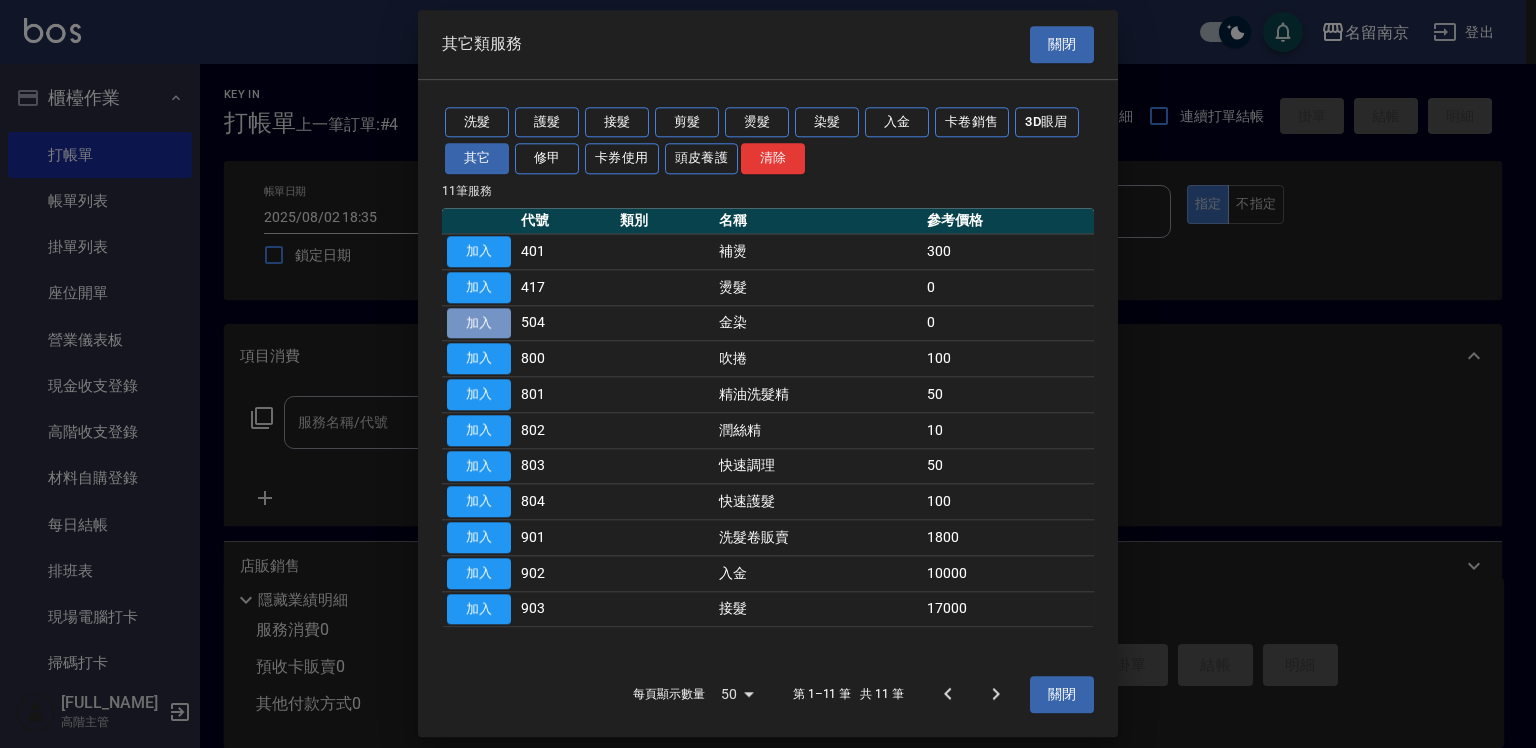 click on "加入" at bounding box center [479, 323] 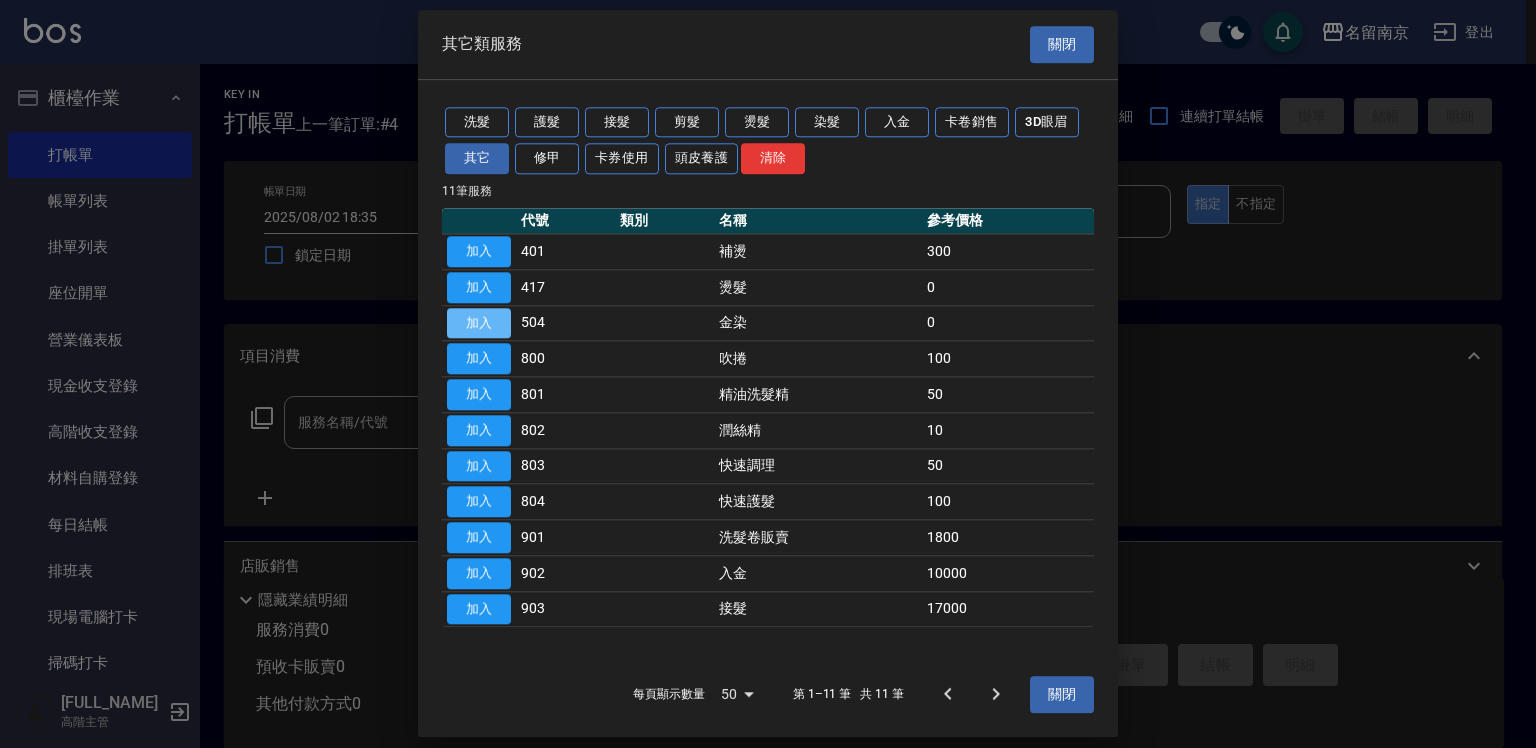 type on "金染(504)" 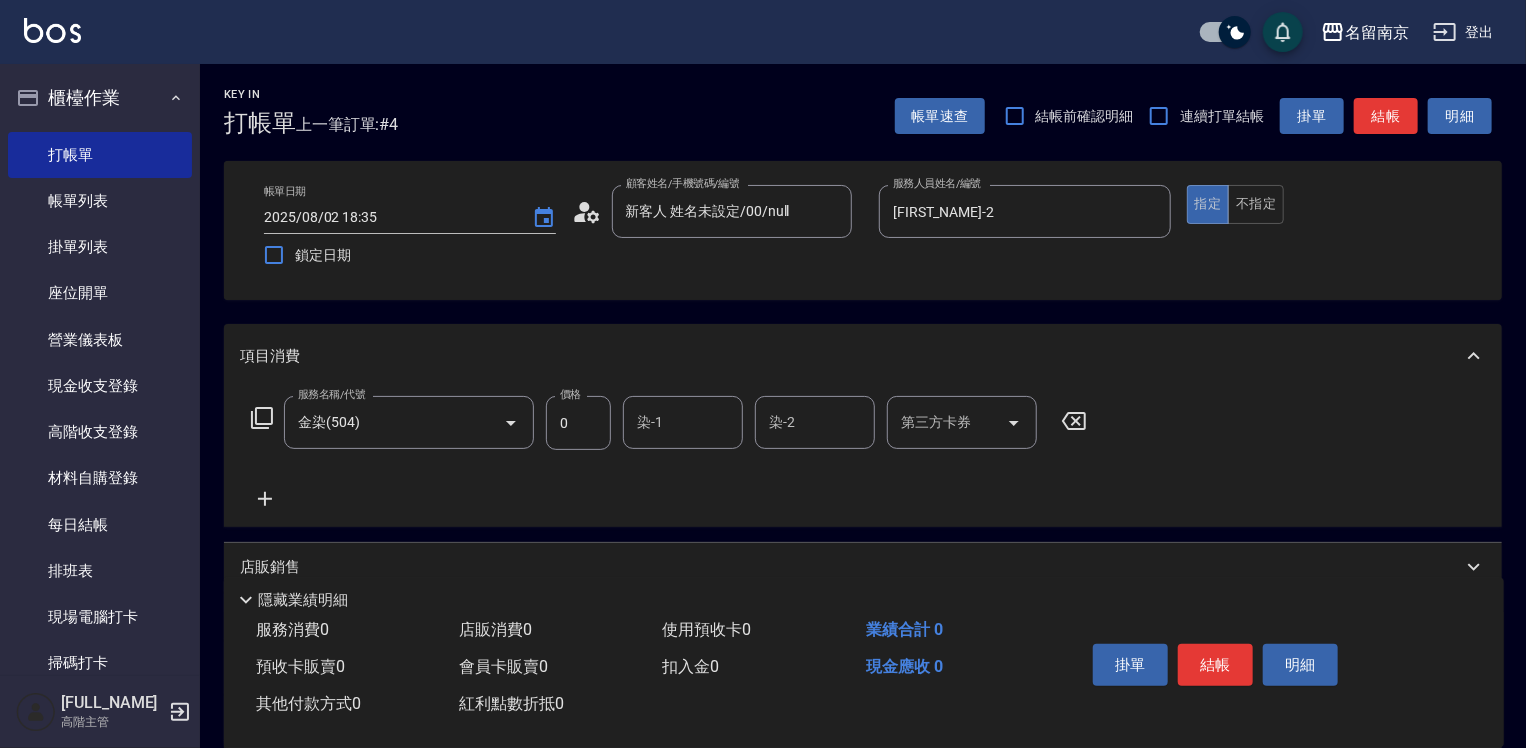 click 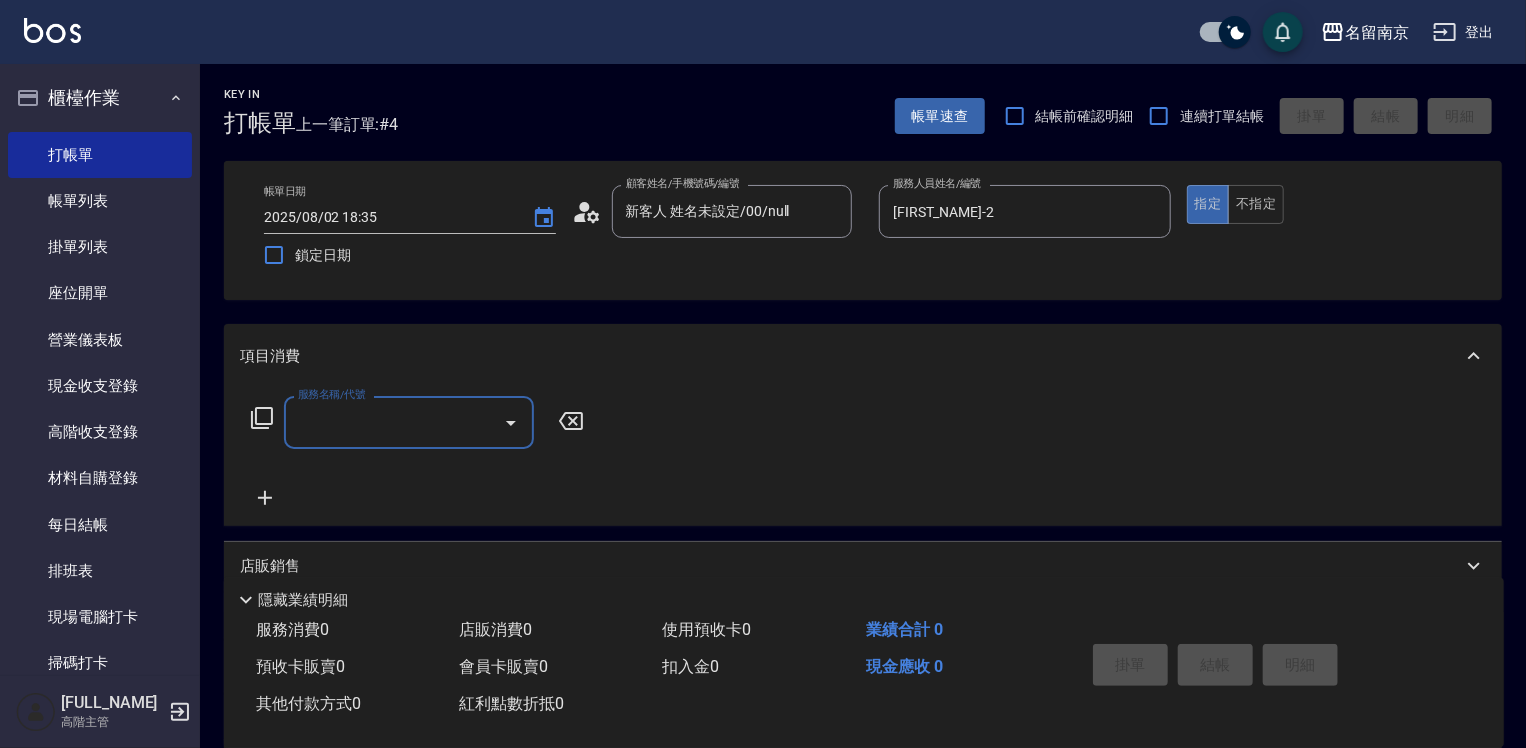 click 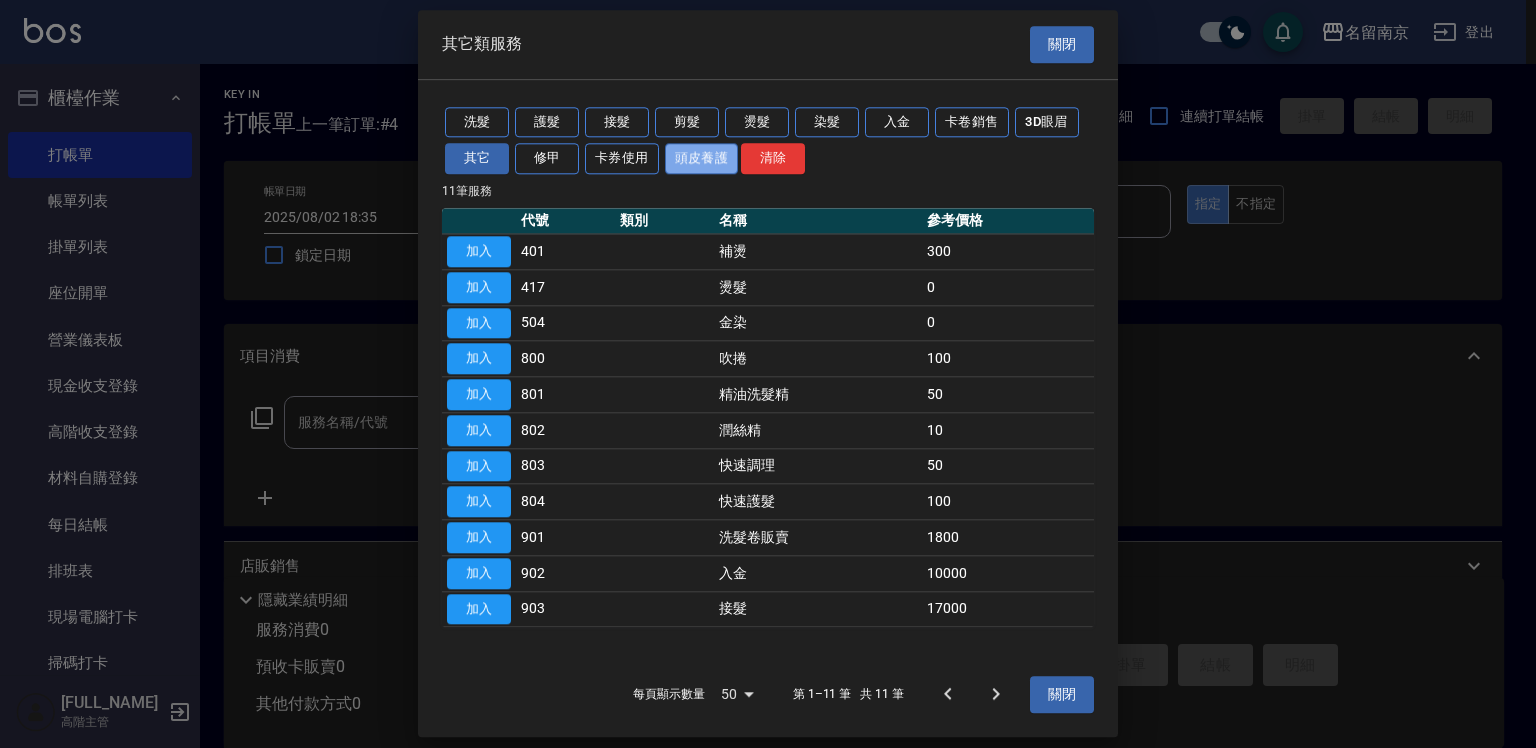 click on "頭皮養護" at bounding box center [702, 159] 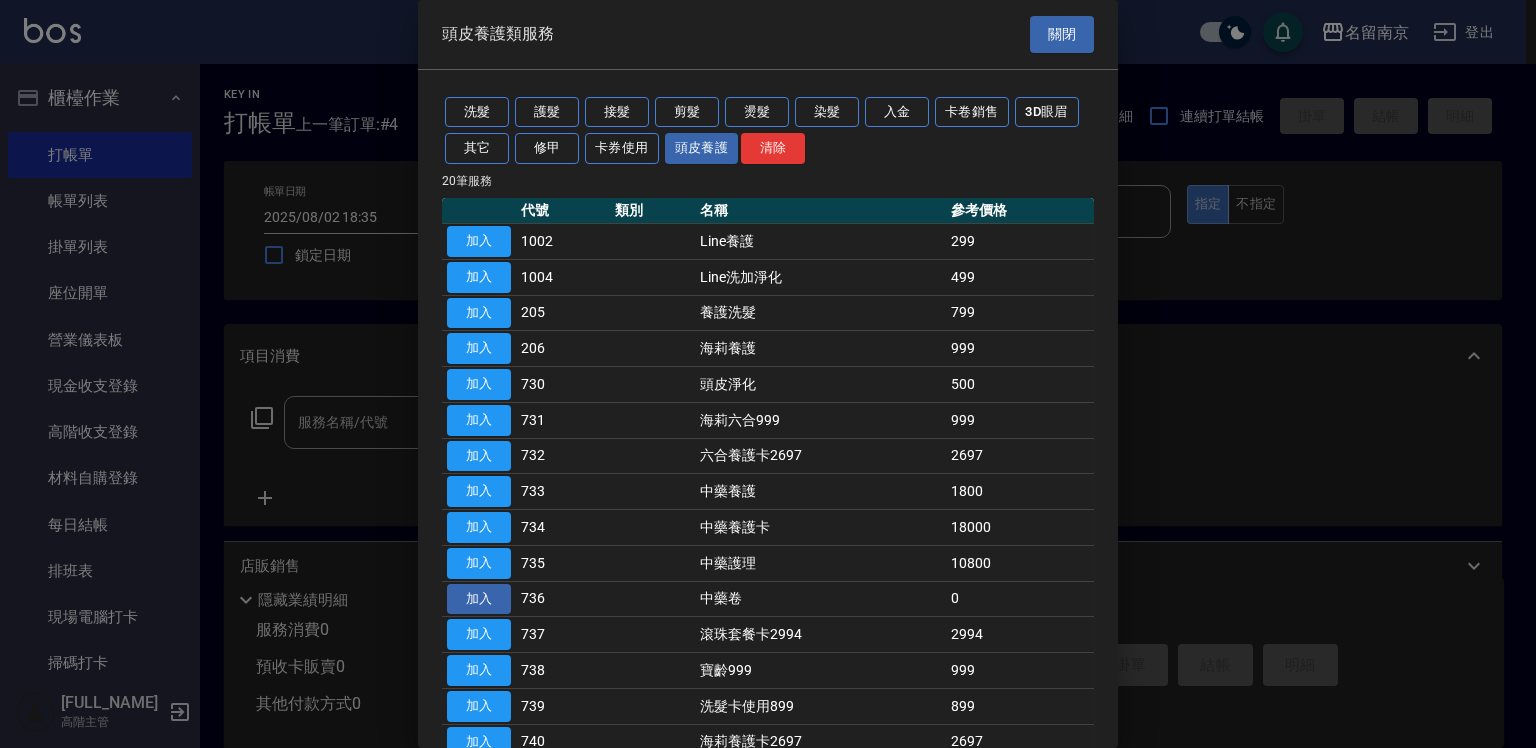 click on "加入" at bounding box center [479, 599] 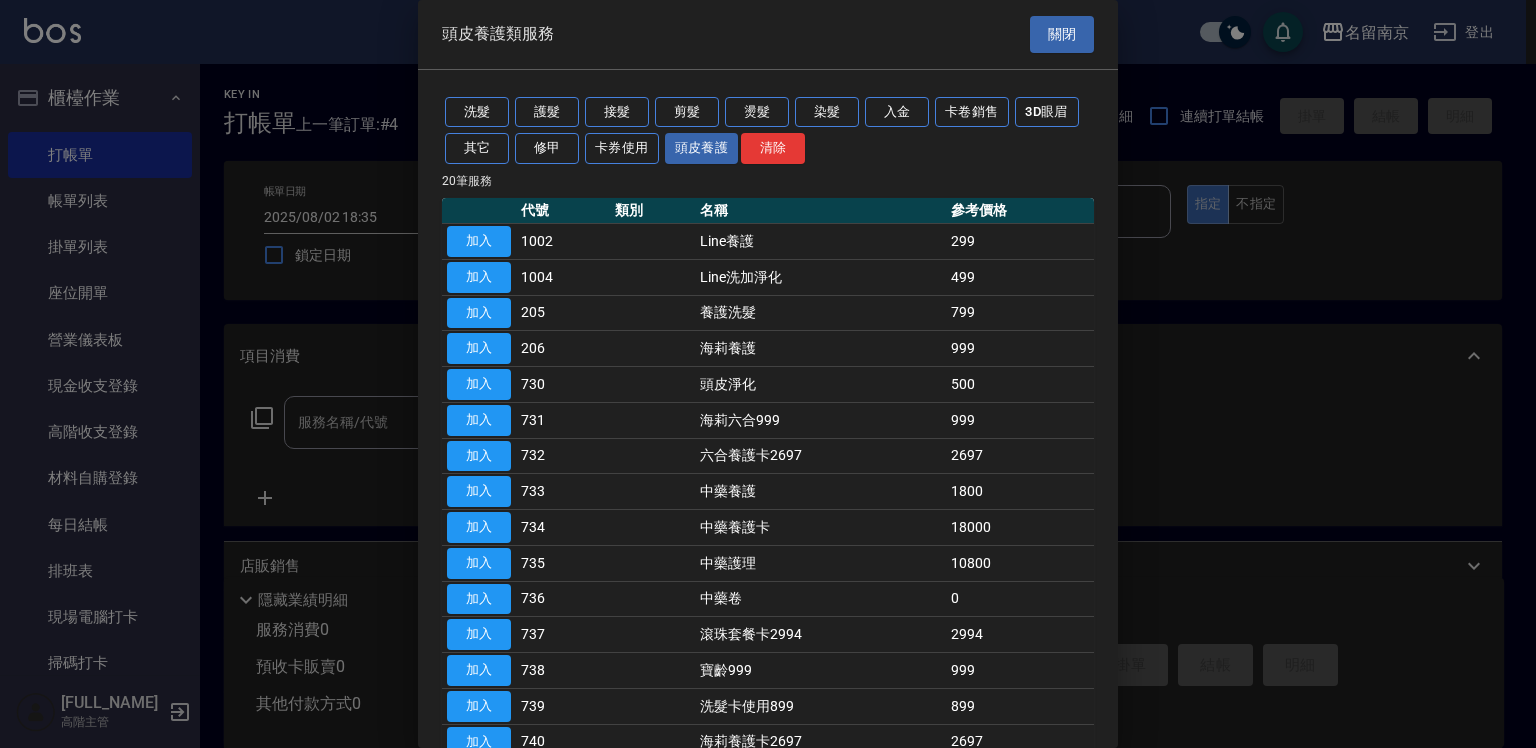 type on "中藥卷(736)" 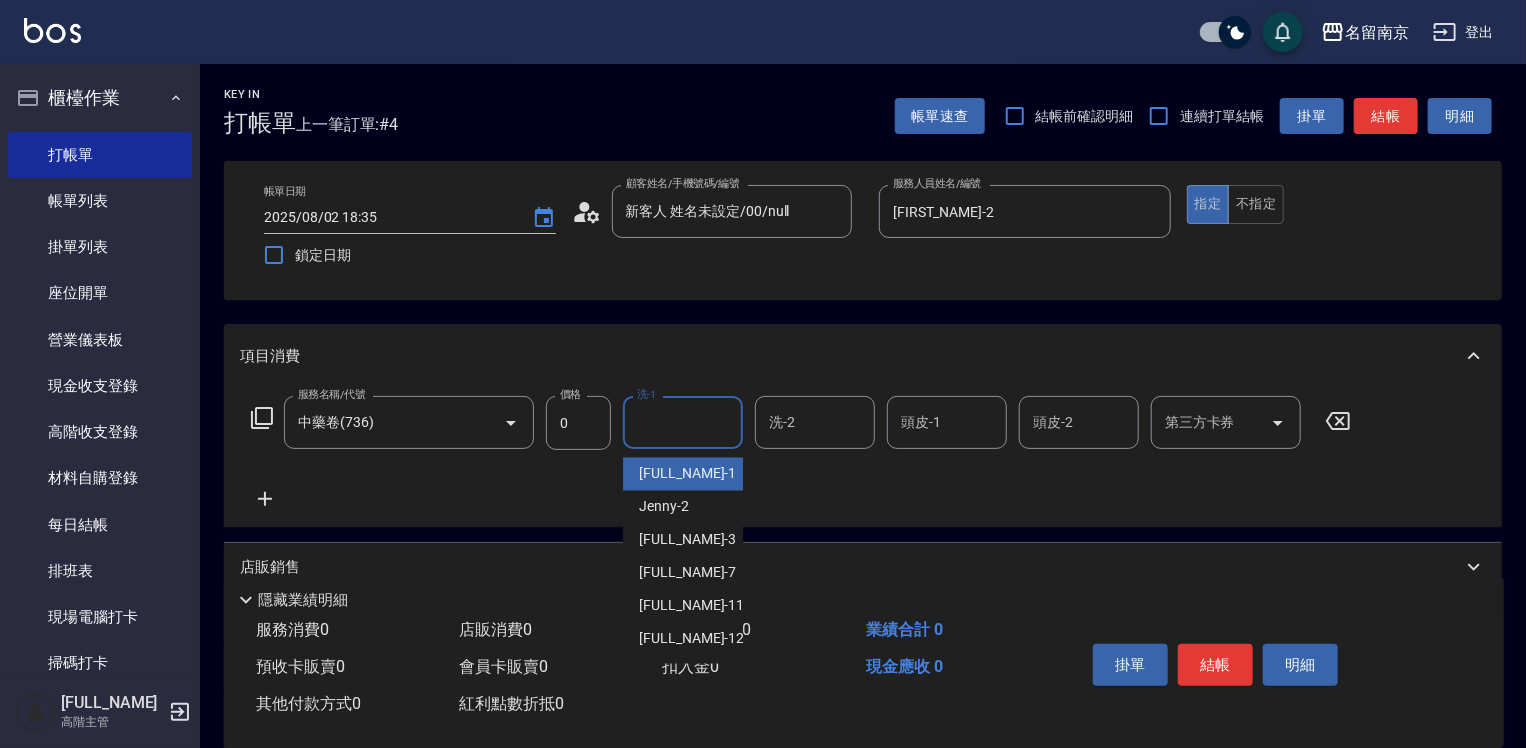 click on "洗-1" at bounding box center (683, 422) 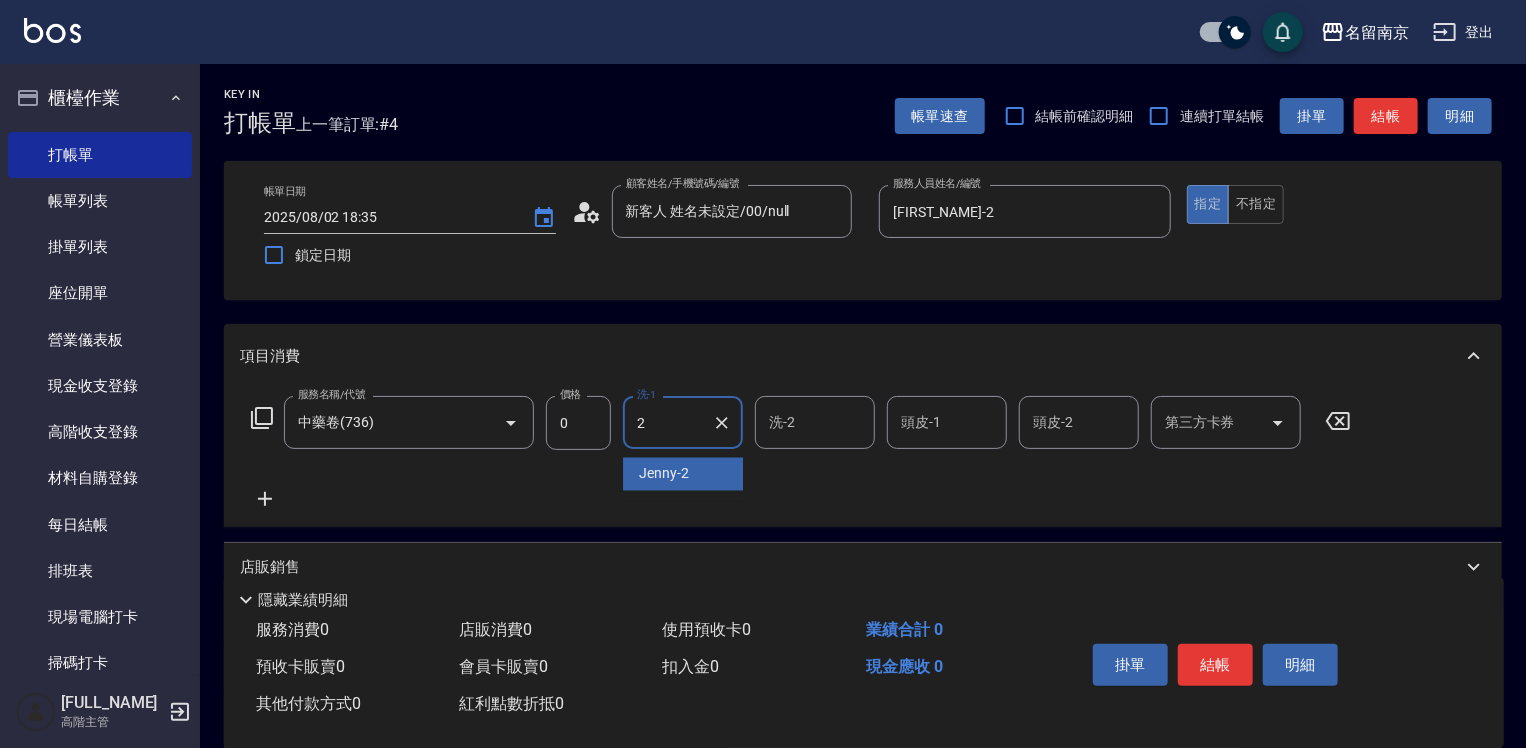 type on "[FIRST_NAME]-2" 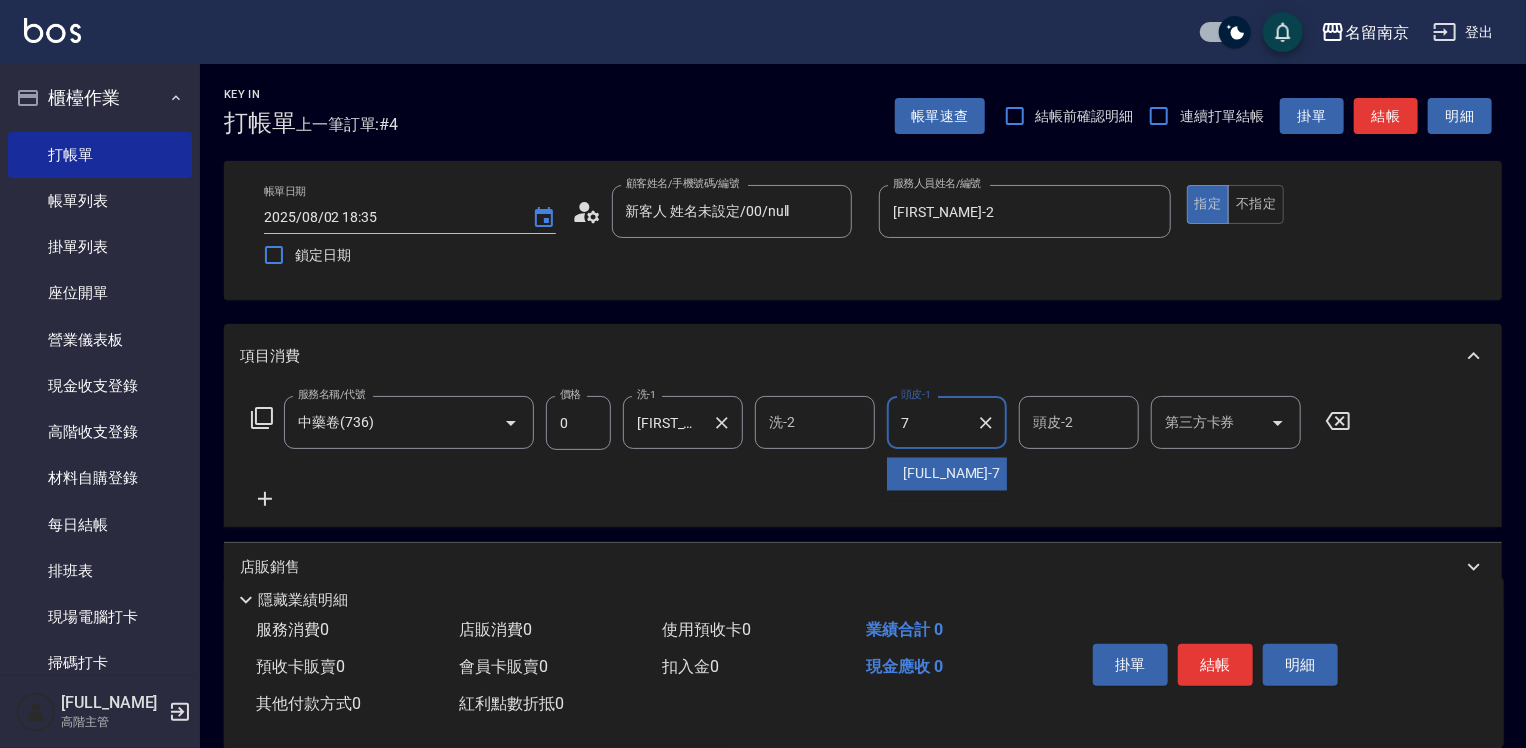 type on "[FIRST_NAME]-7" 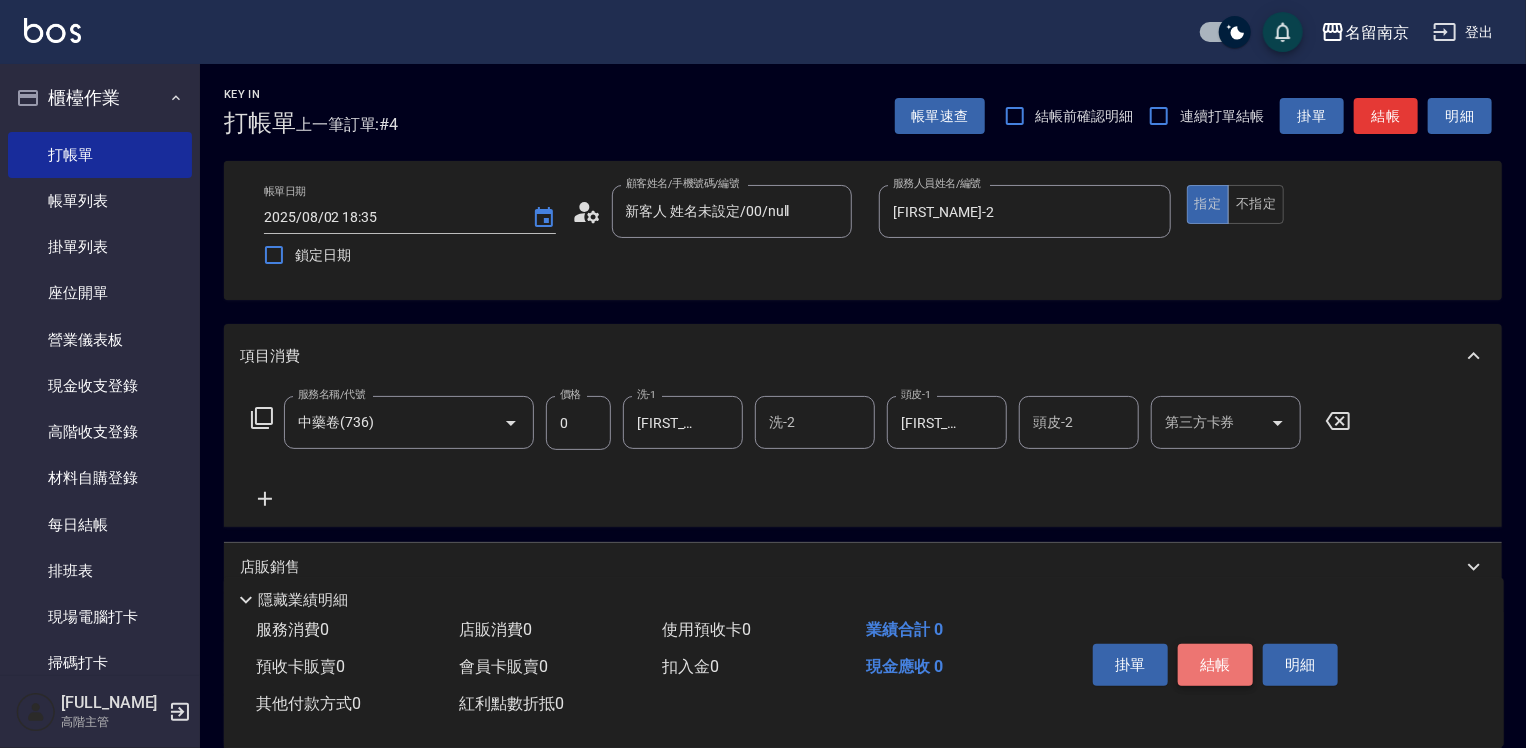 click on "結帳" at bounding box center (1215, 665) 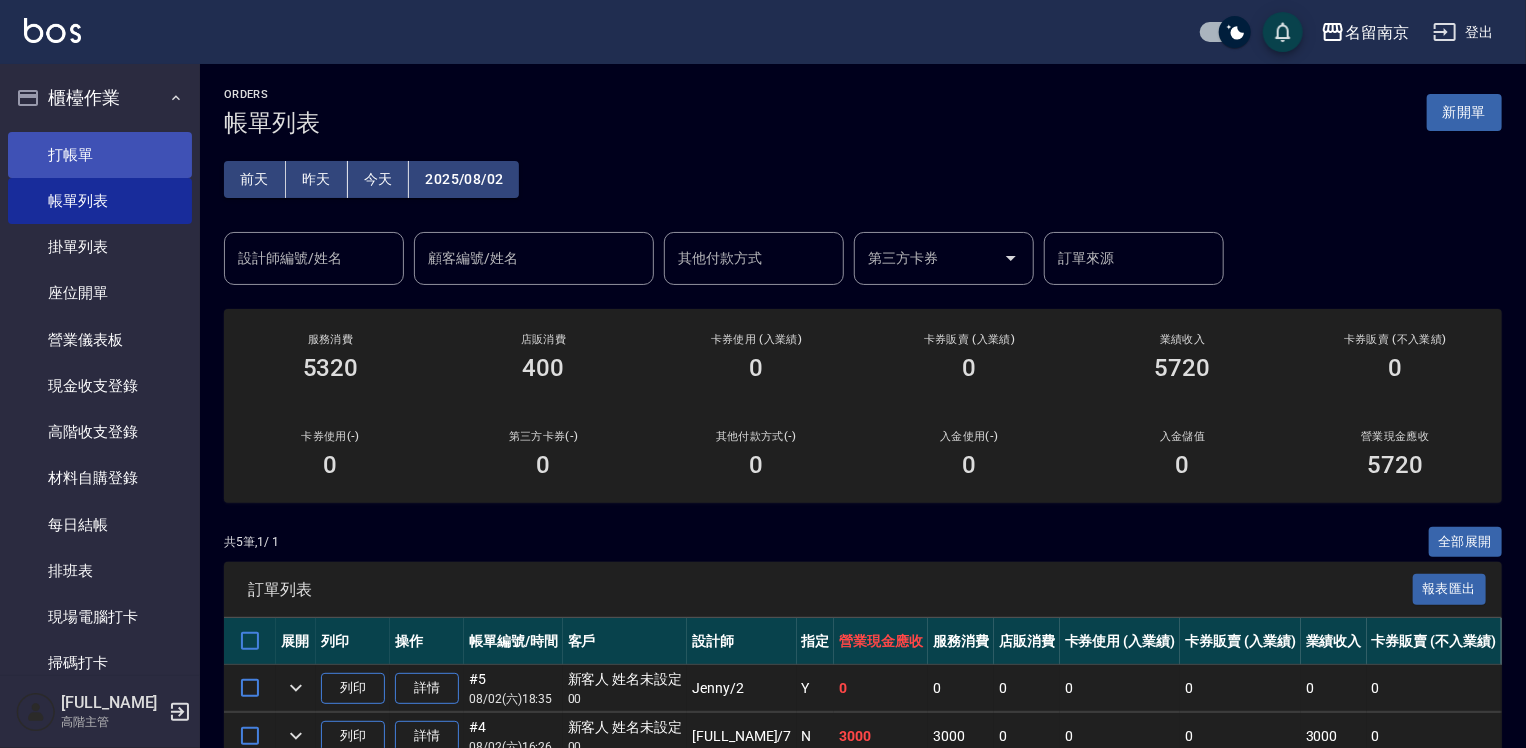 click on "打帳單" at bounding box center [100, 155] 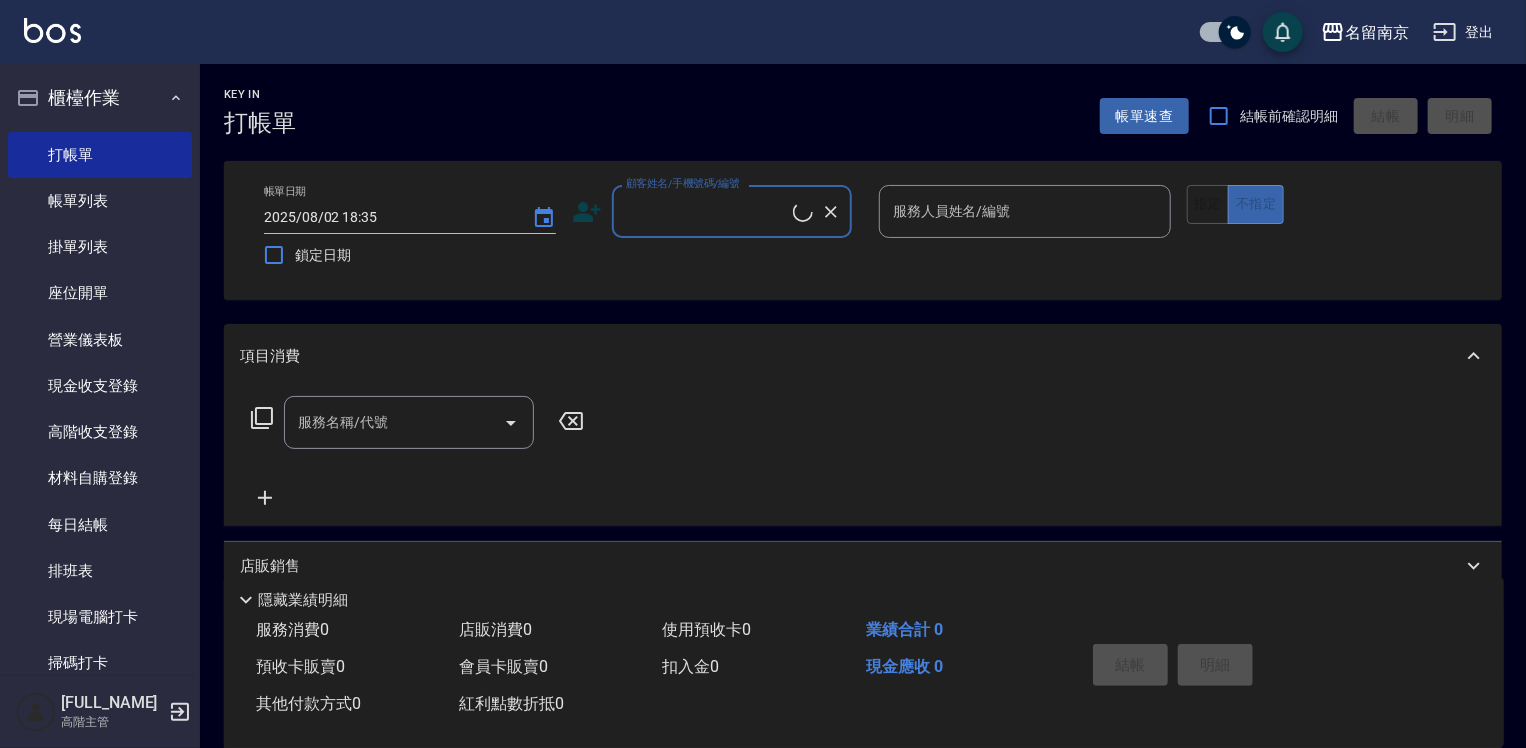 click on "顧客姓名/手機號碼/編號" at bounding box center [707, 211] 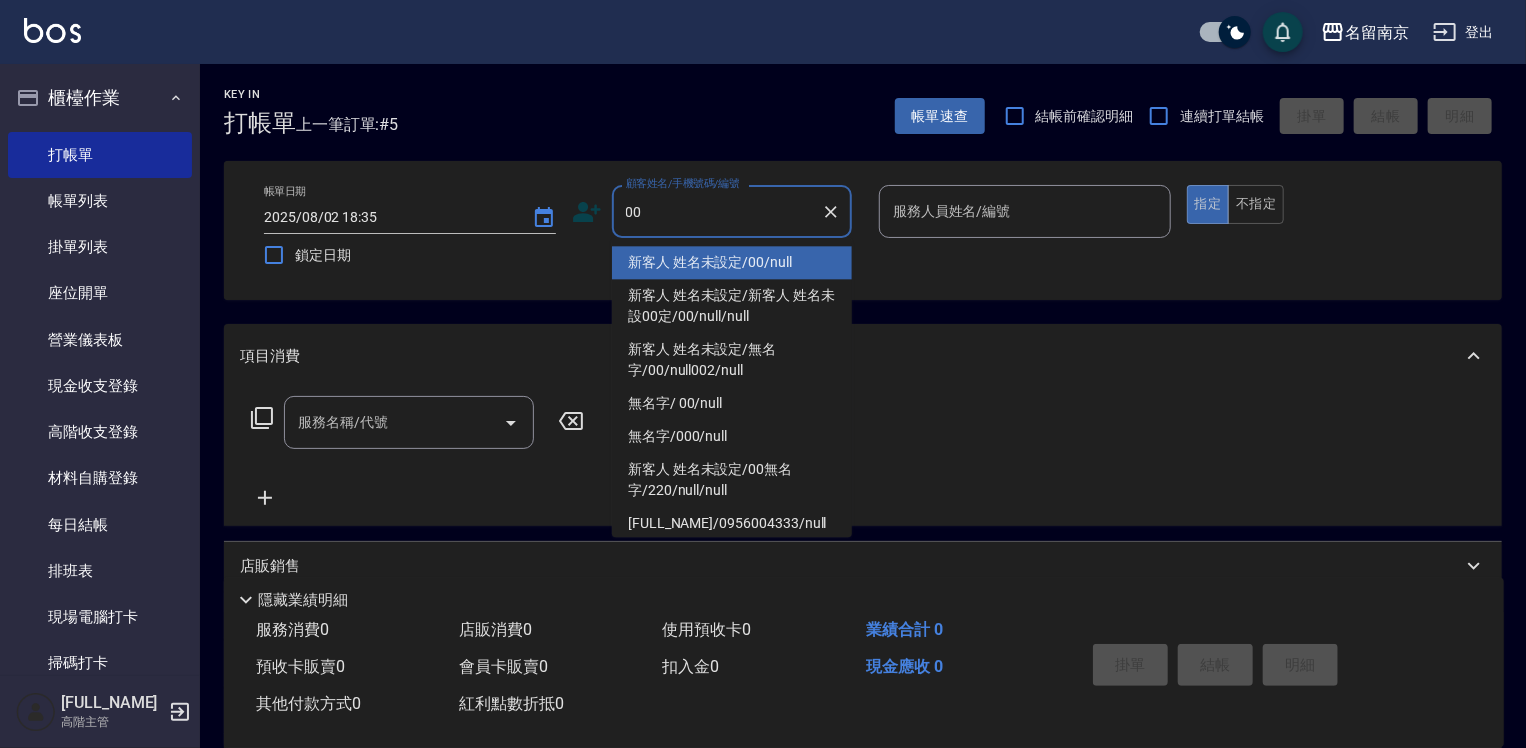 type on "新客人 姓名未設定/00/null" 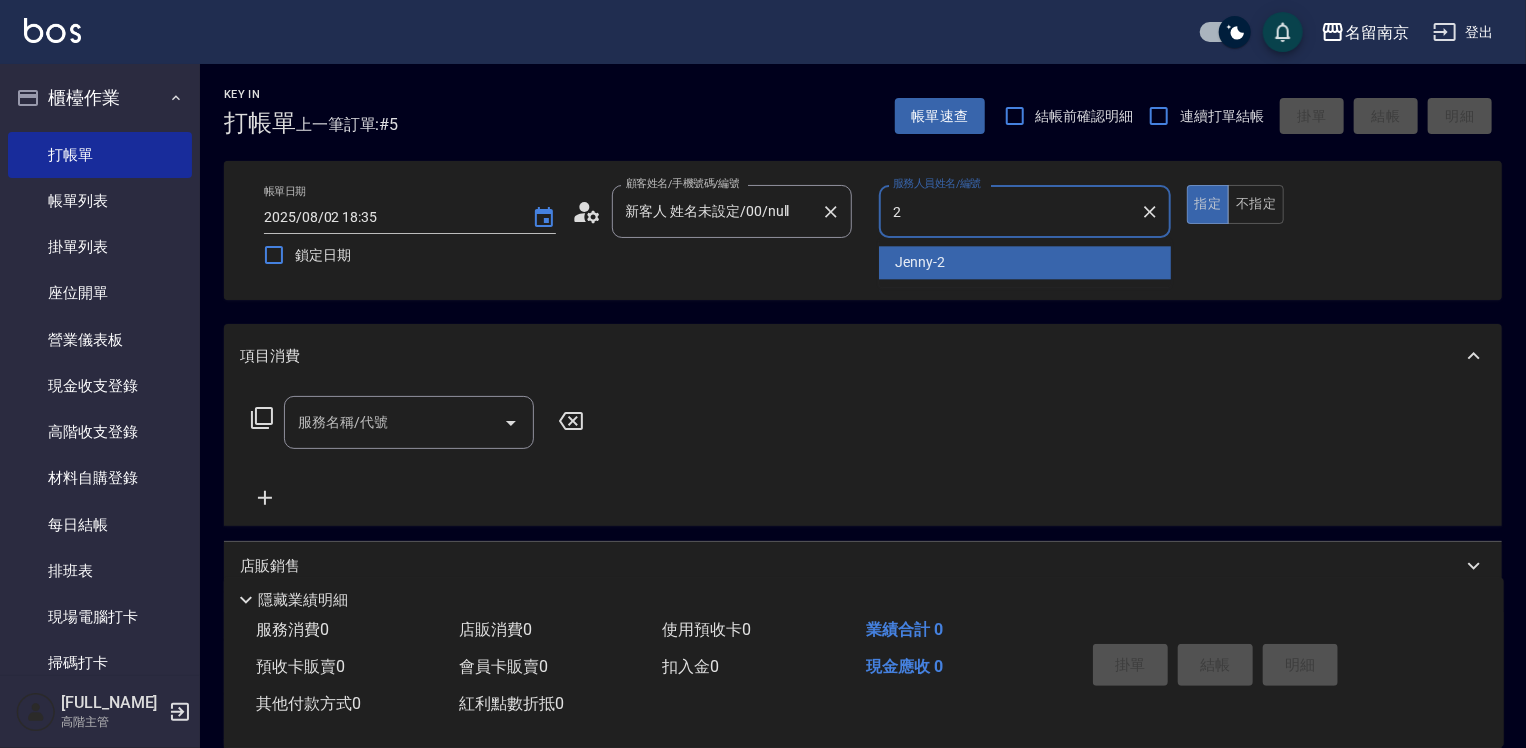 type on "[FIRST_NAME]-2" 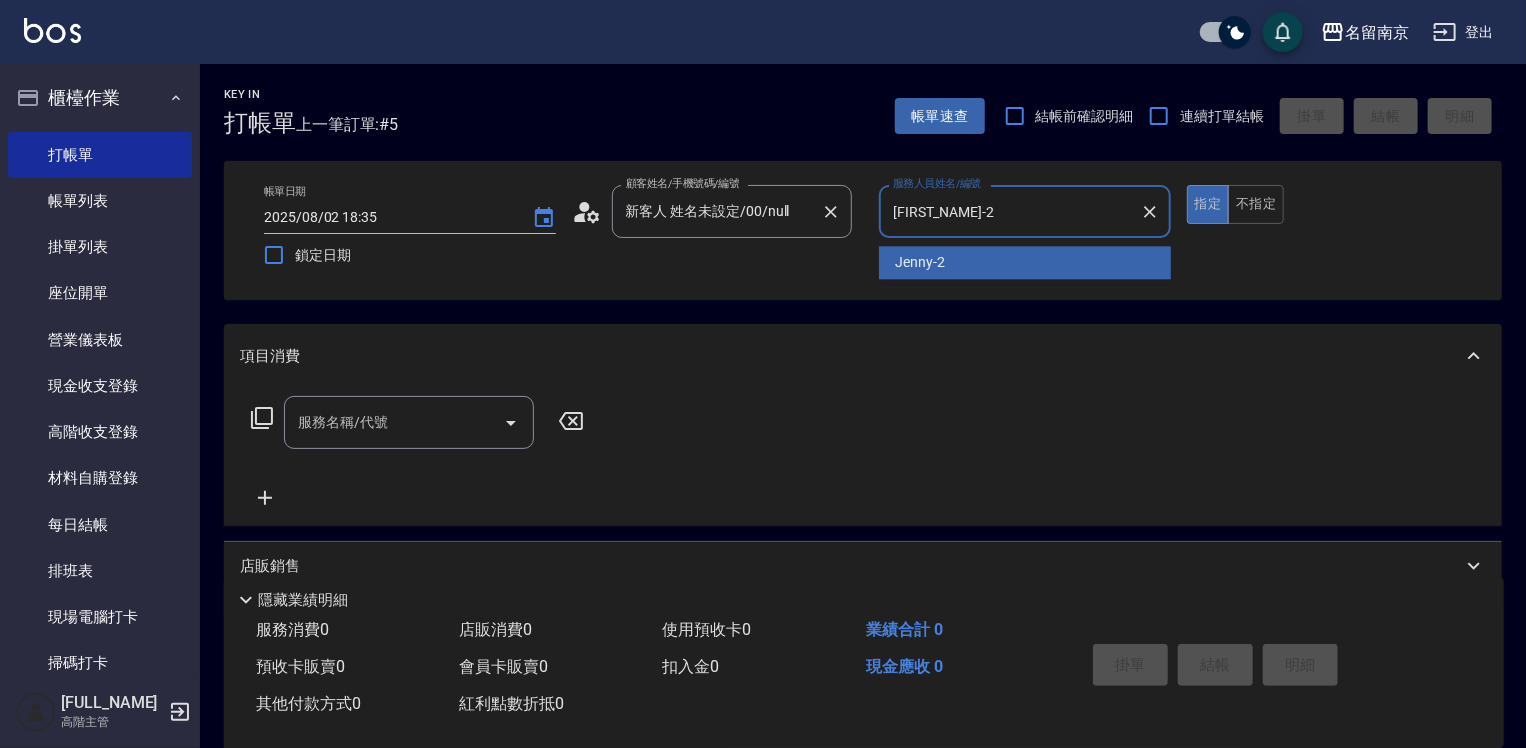 type on "true" 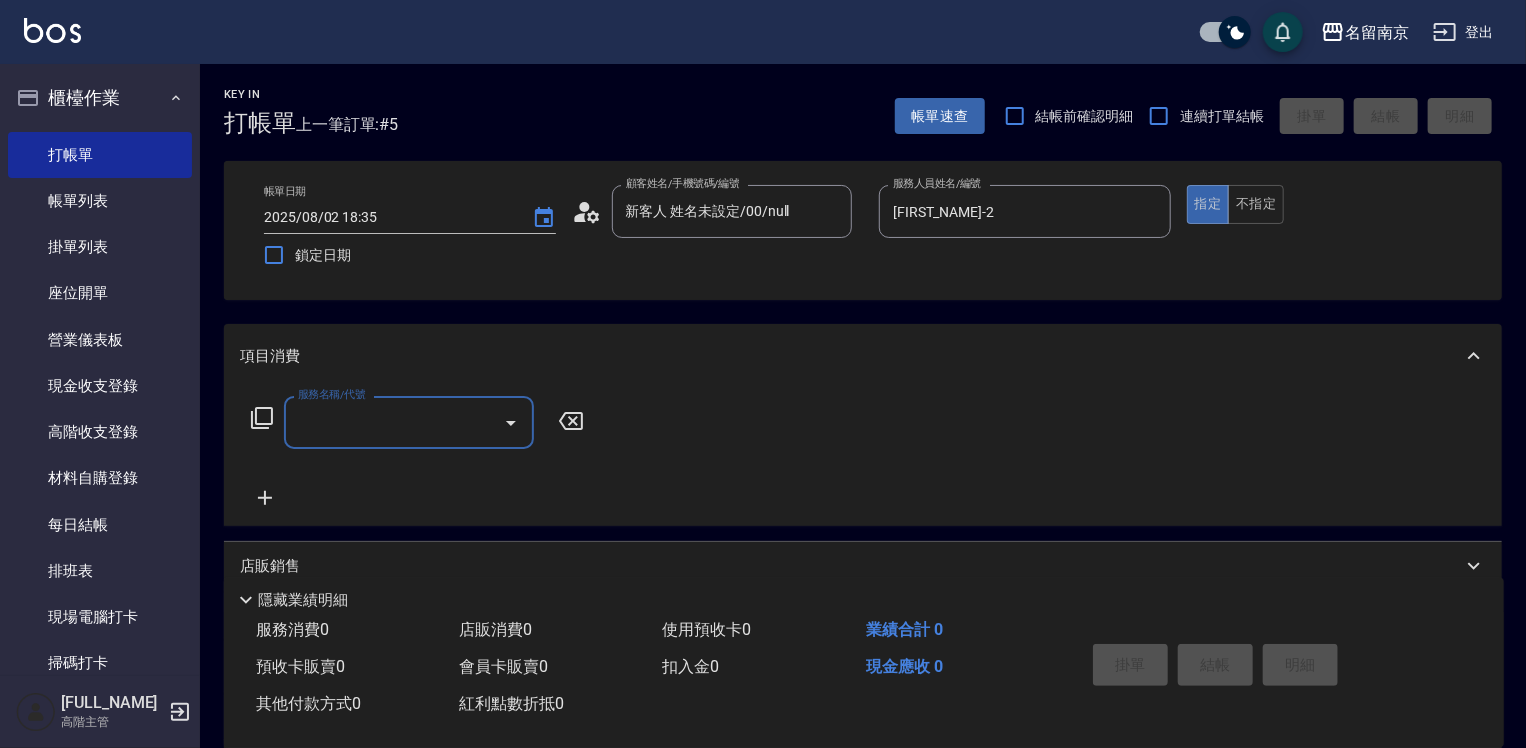 click on "服務名稱/代號" at bounding box center [409, 422] 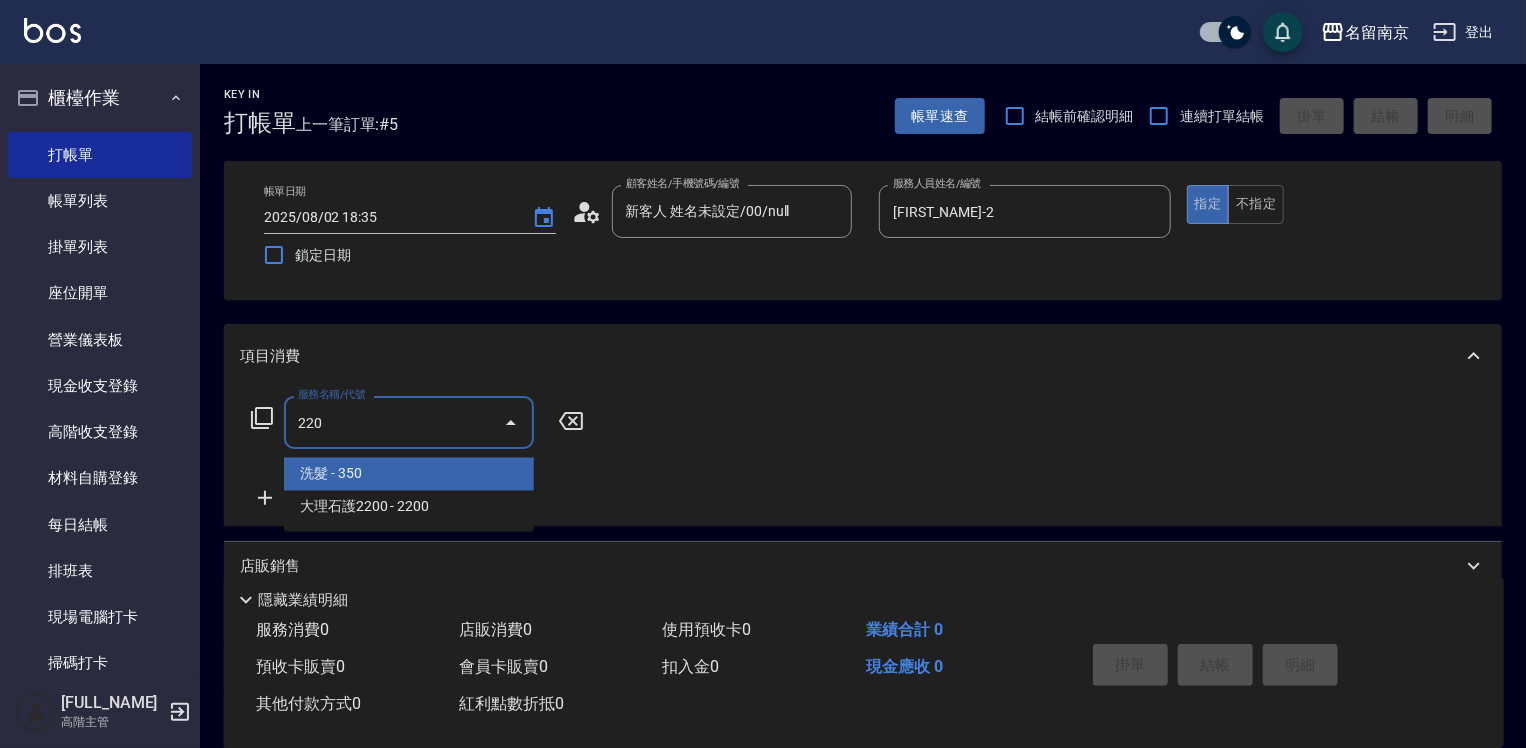 type on "洗髮(220)" 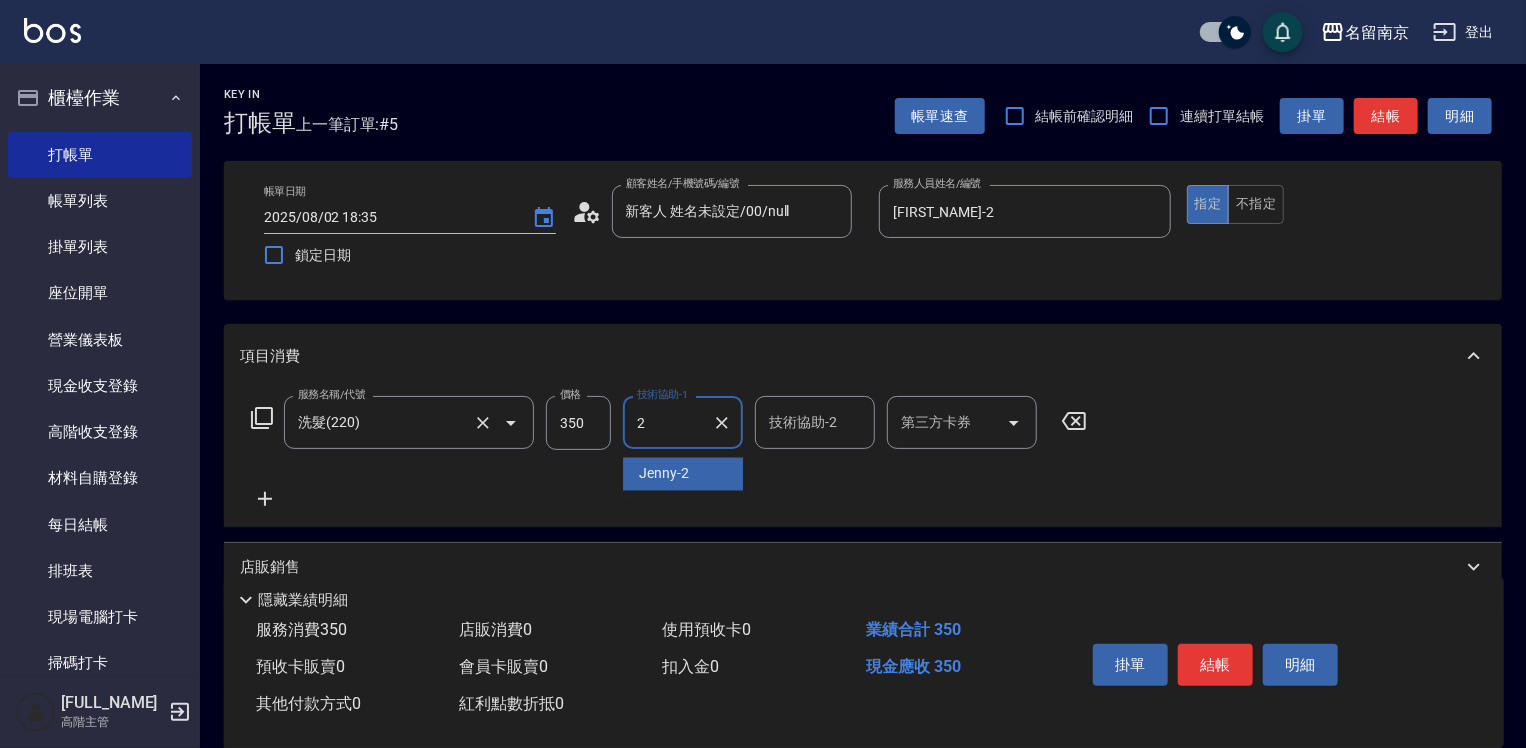 type on "[FIRST_NAME]-2" 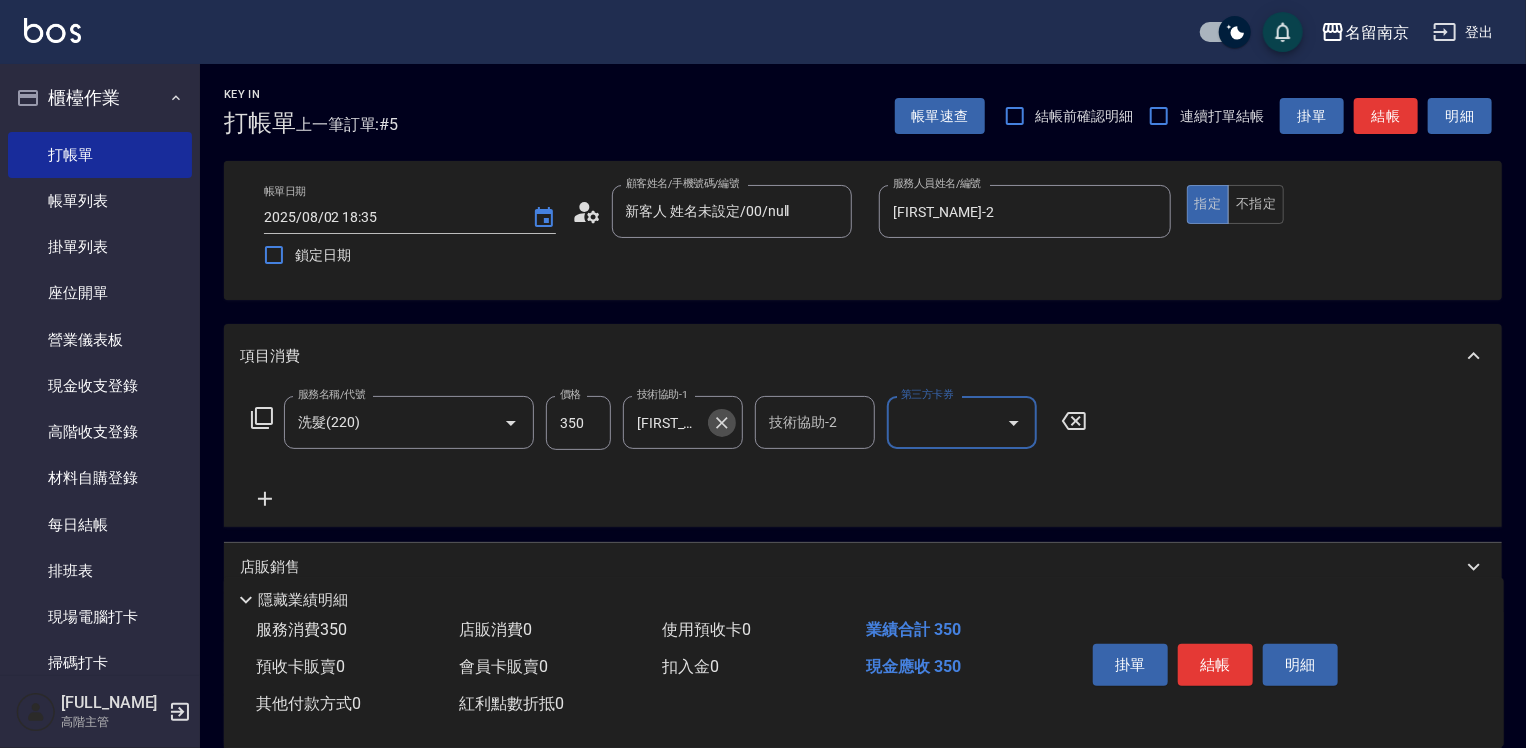 click 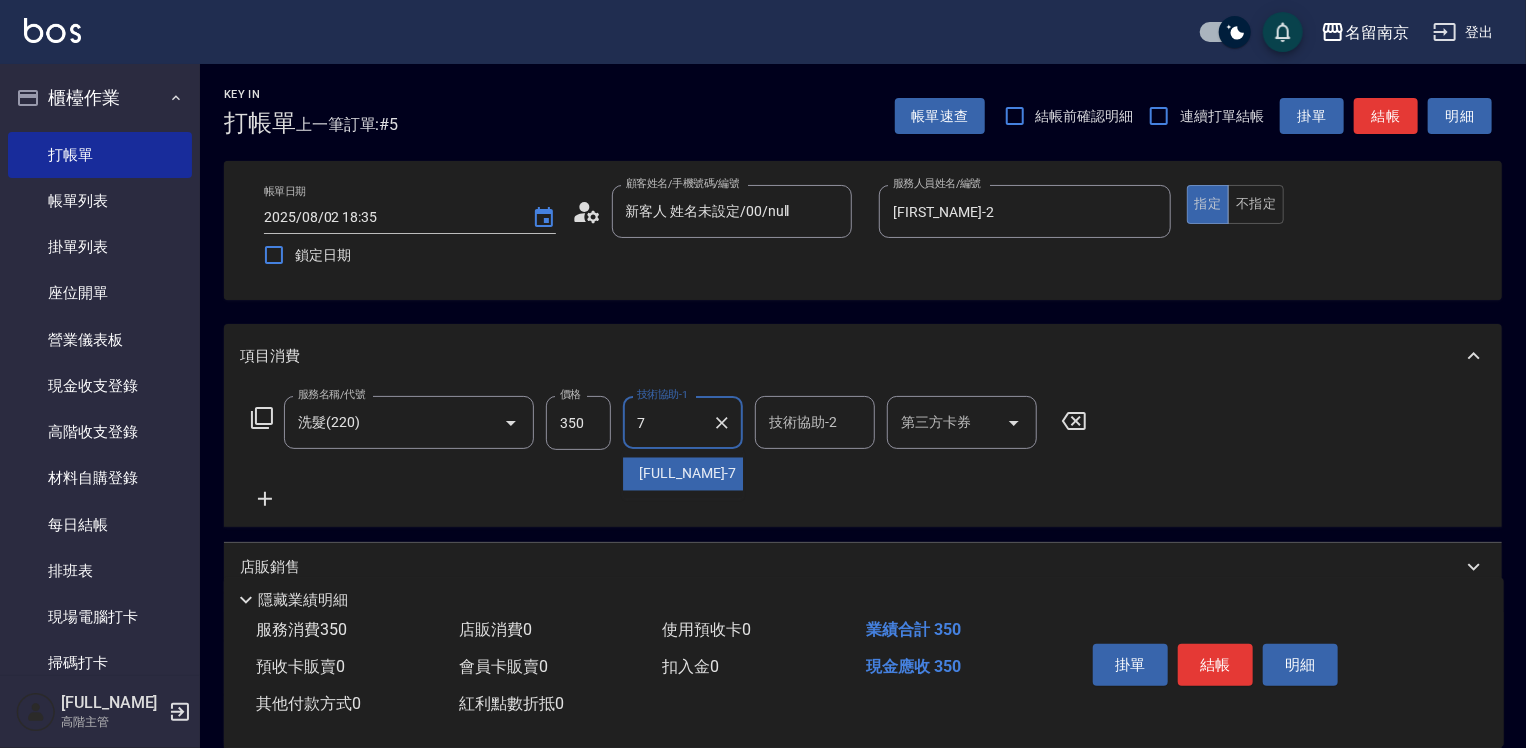type on "[FIRST_NAME]-7" 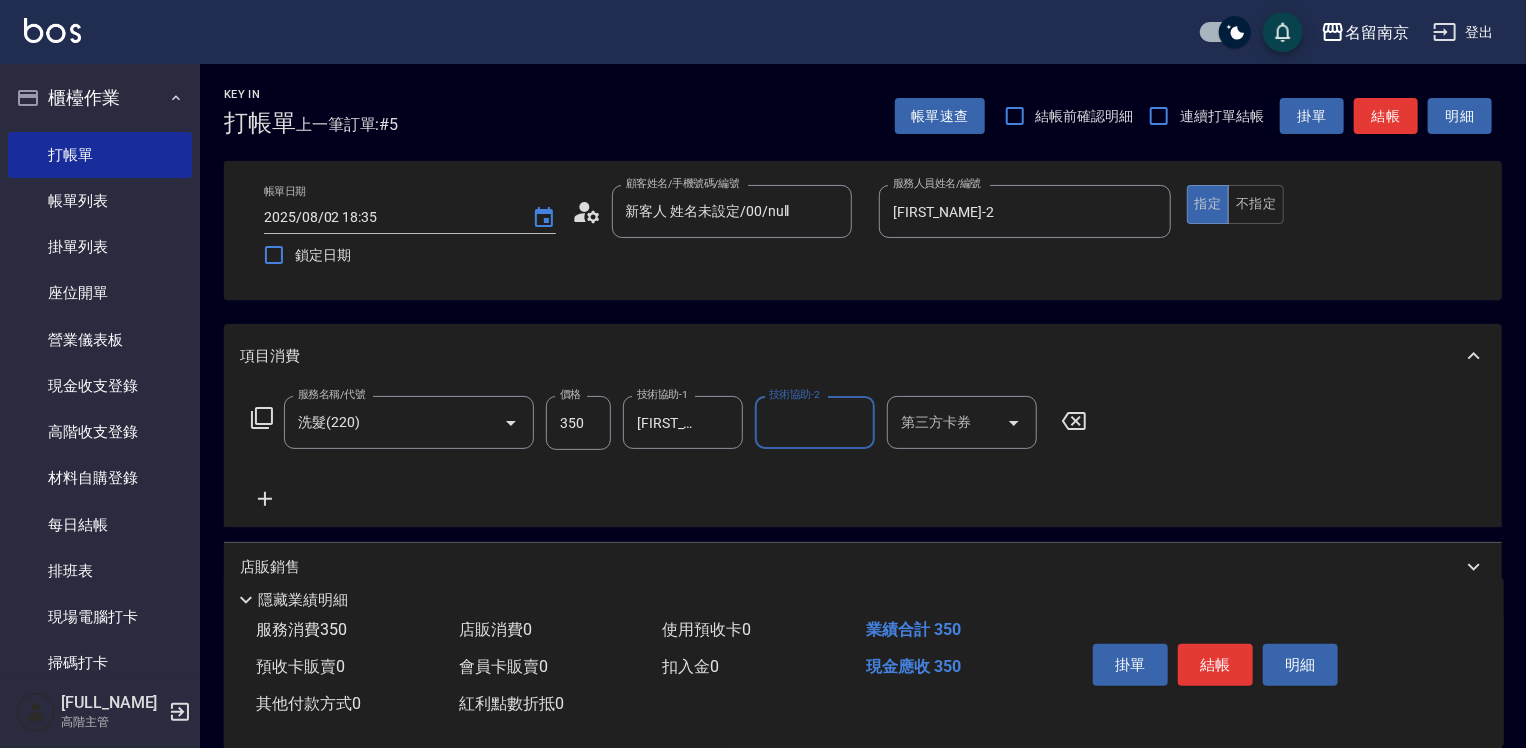 drag, startPoint x: 268, startPoint y: 500, endPoint x: 364, endPoint y: 472, distance: 100 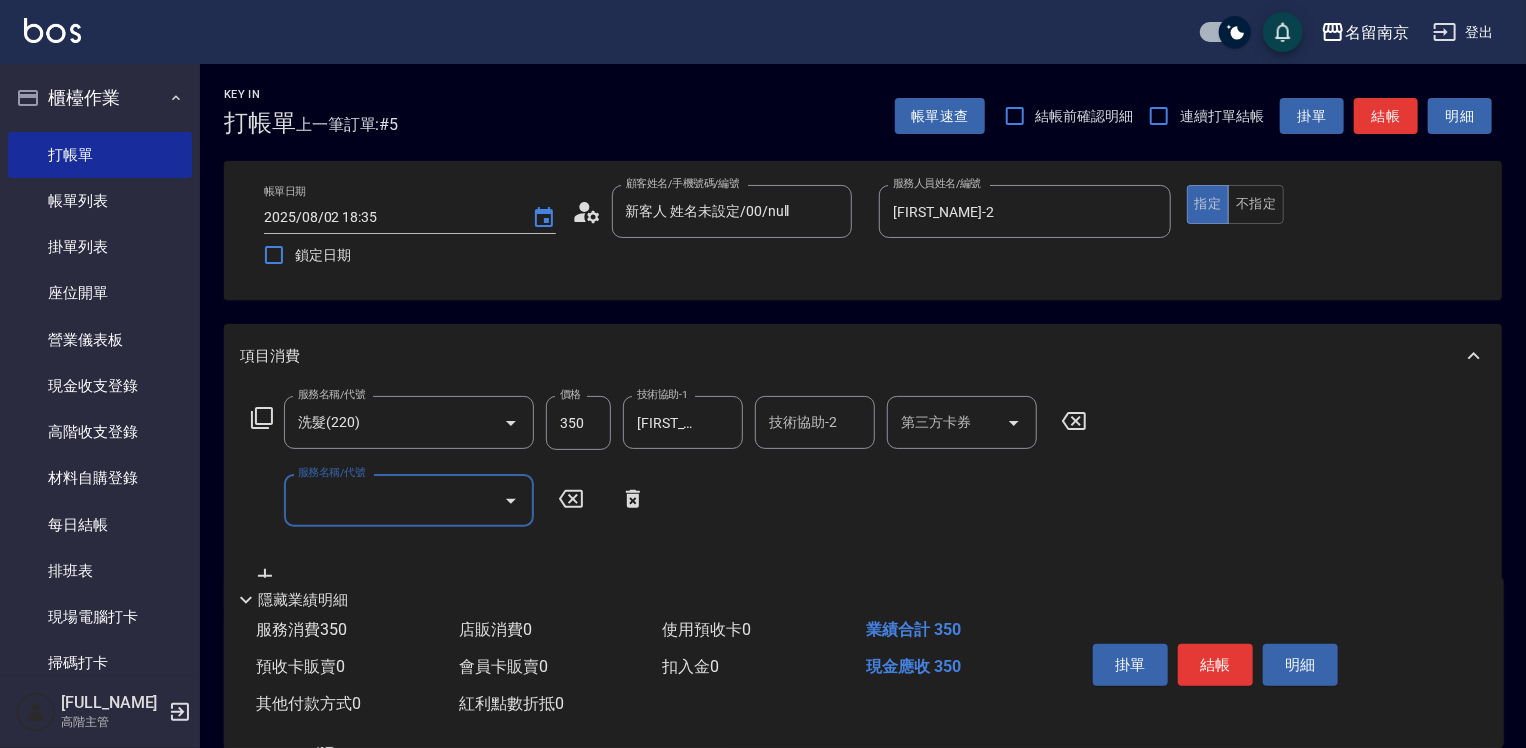 drag, startPoint x: 360, startPoint y: 472, endPoint x: 350, endPoint y: 485, distance: 16.40122 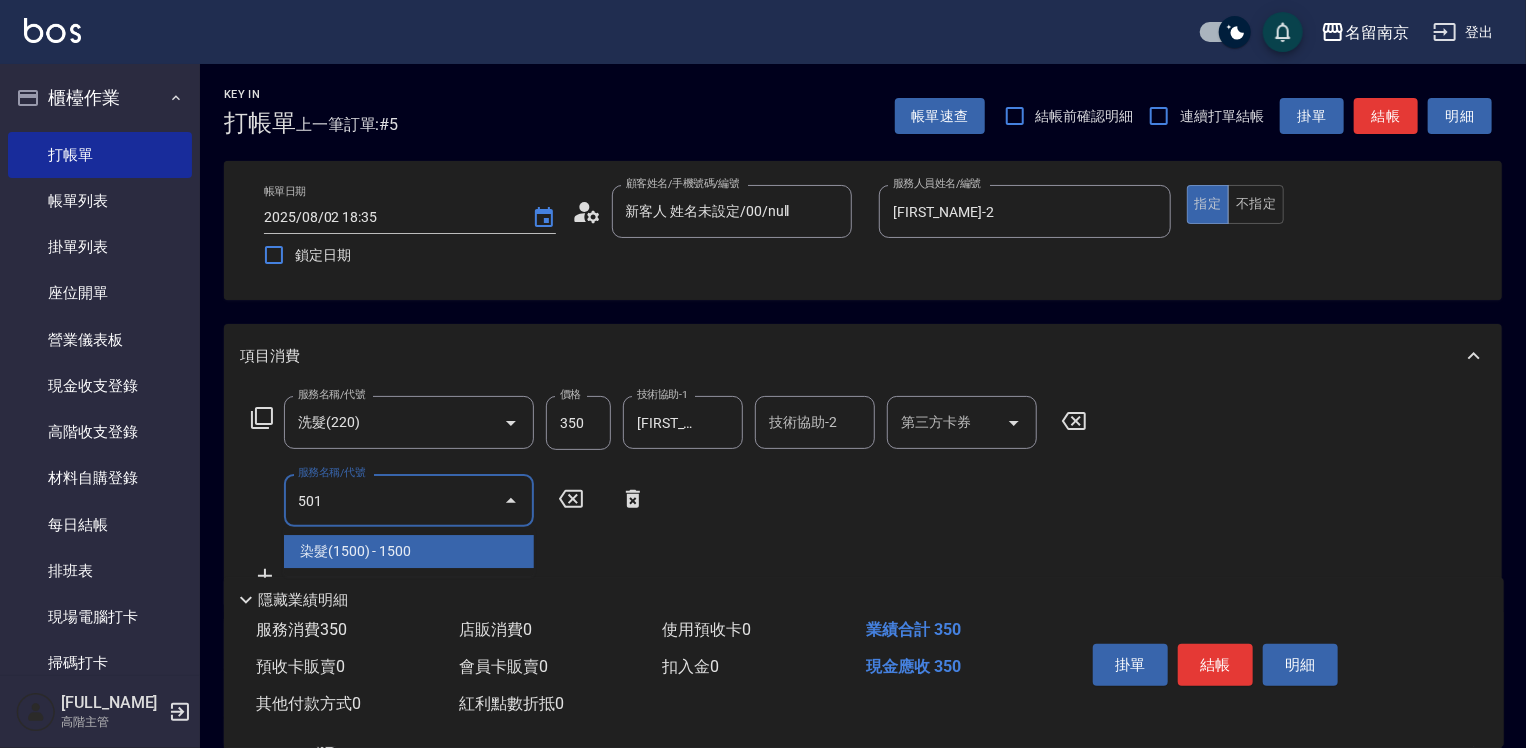type on "染髮(1500)(501)" 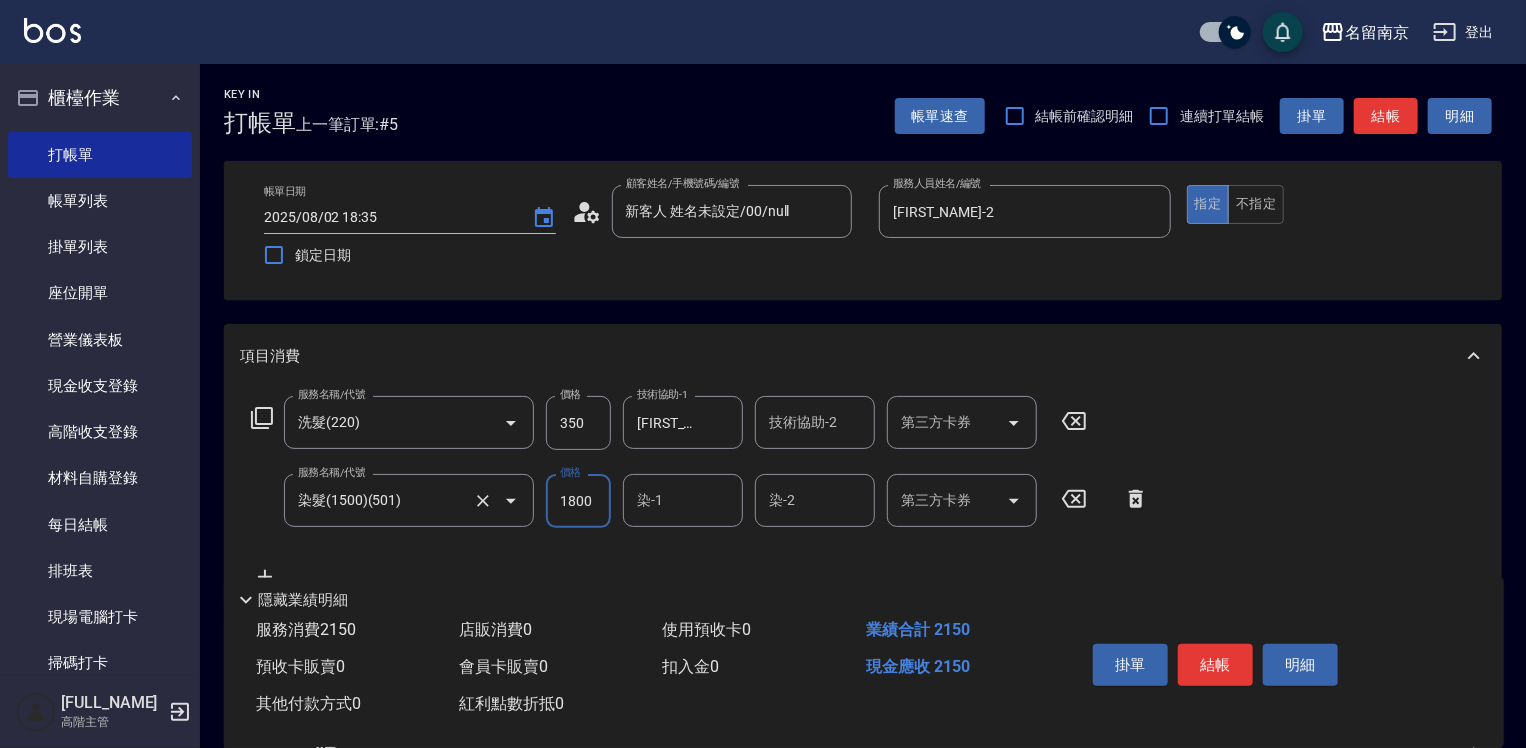 type on "1800" 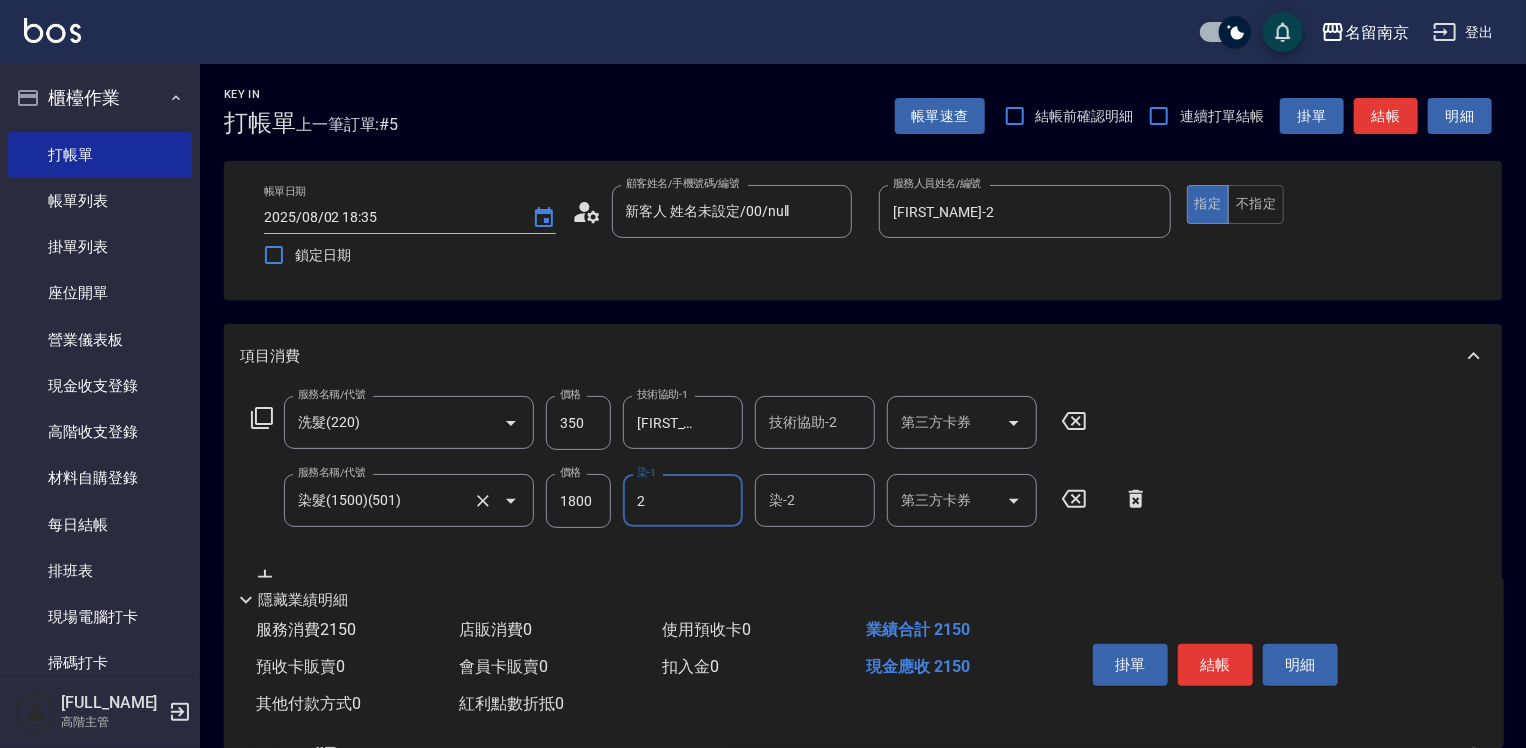 type on "[FIRST_NAME]-2" 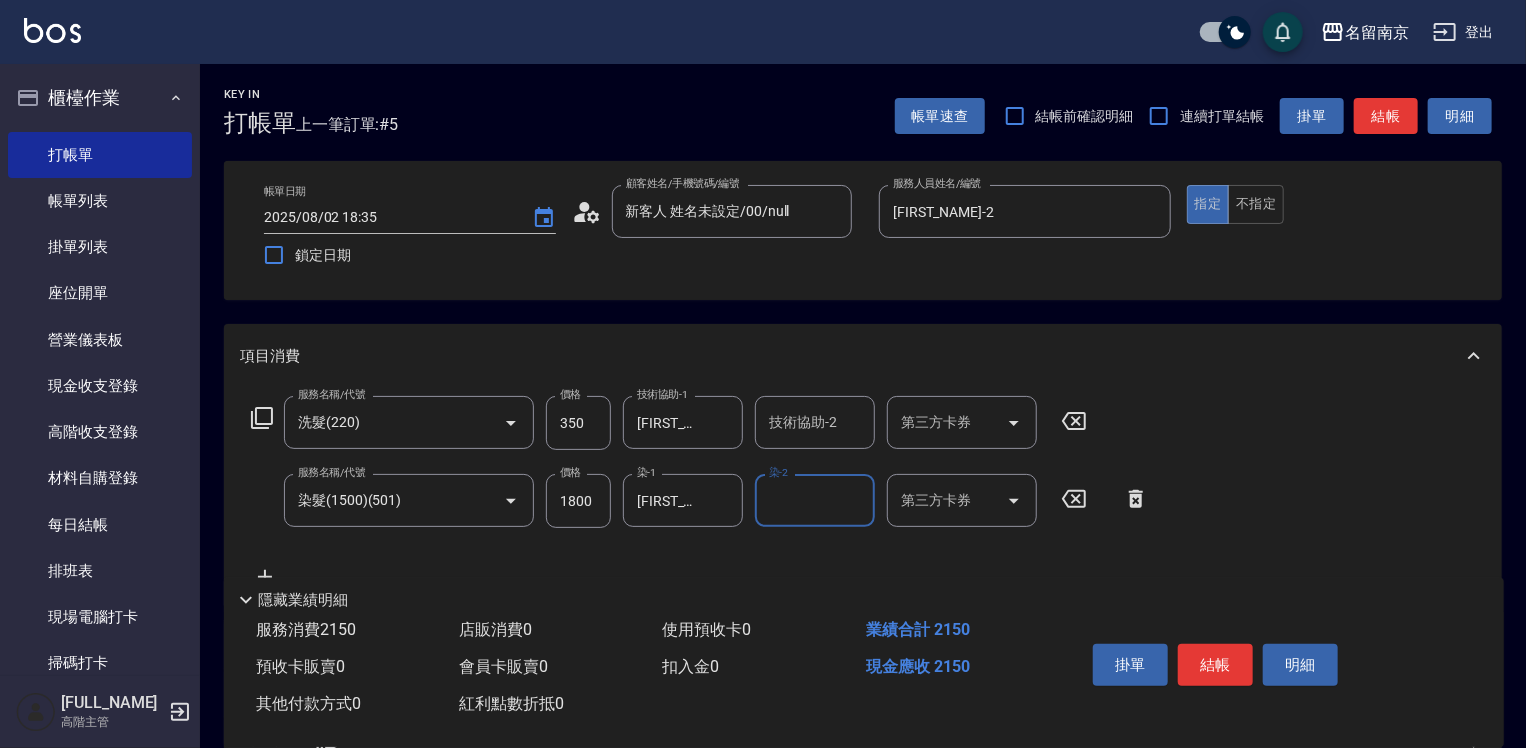 scroll, scrollTop: 200, scrollLeft: 0, axis: vertical 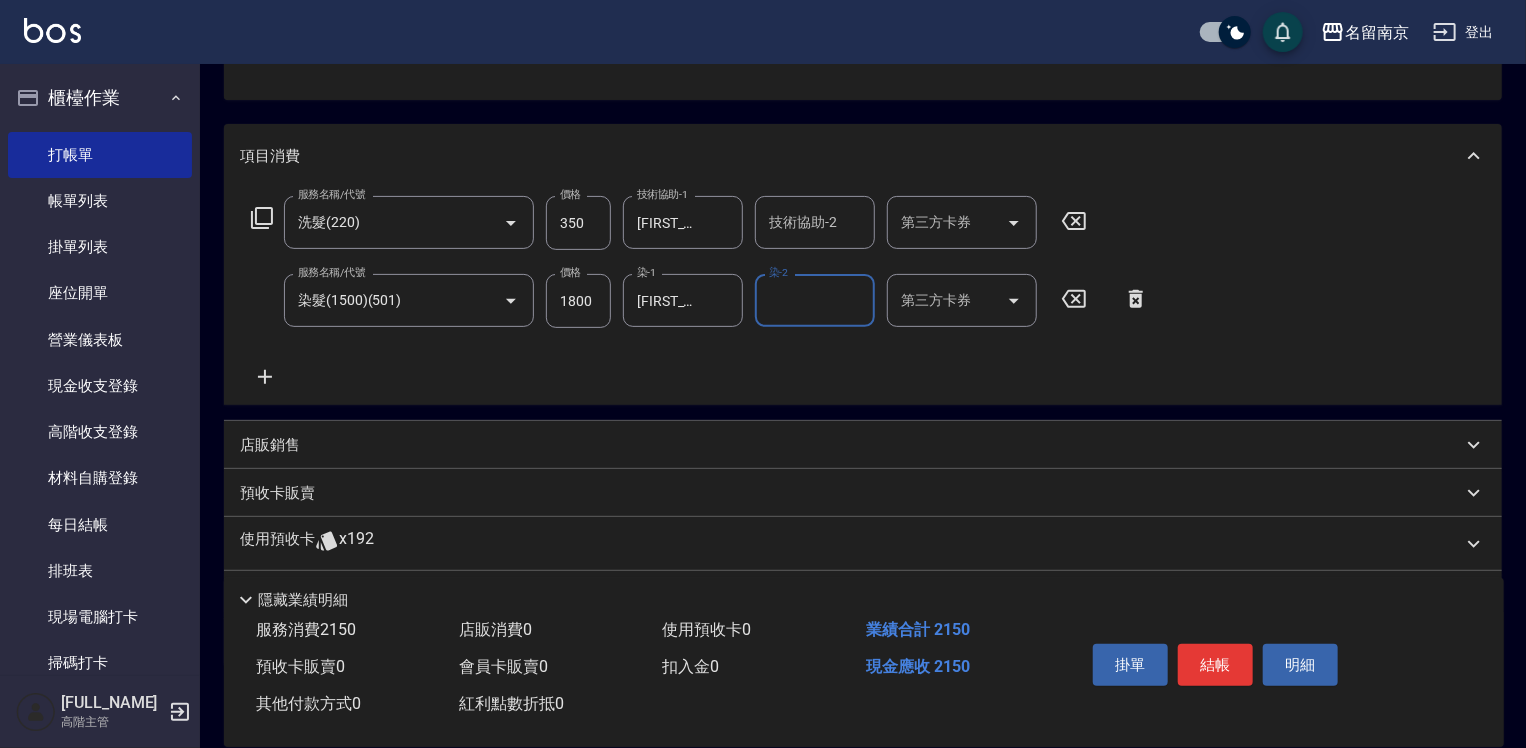 click 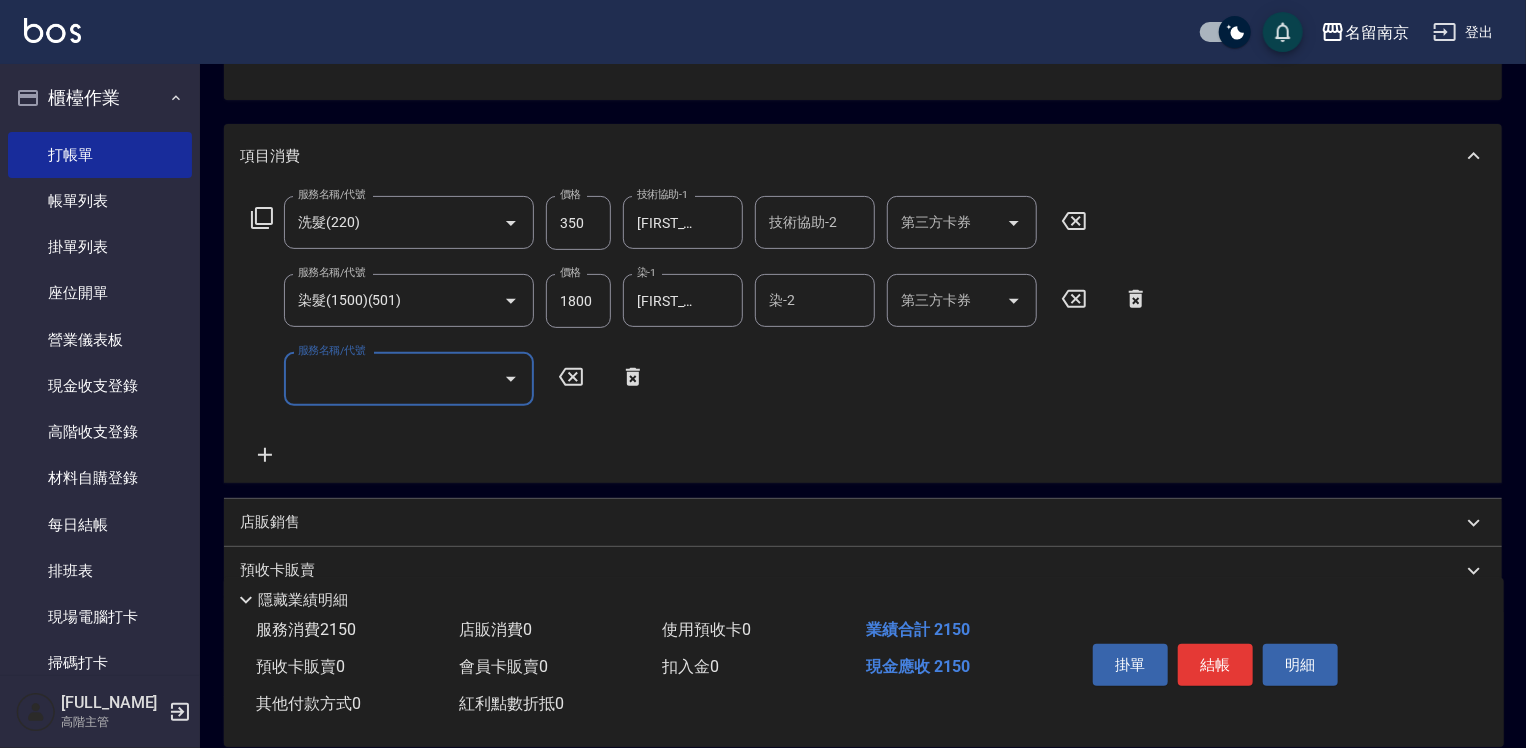 click on "服務名稱/代號" at bounding box center [409, 378] 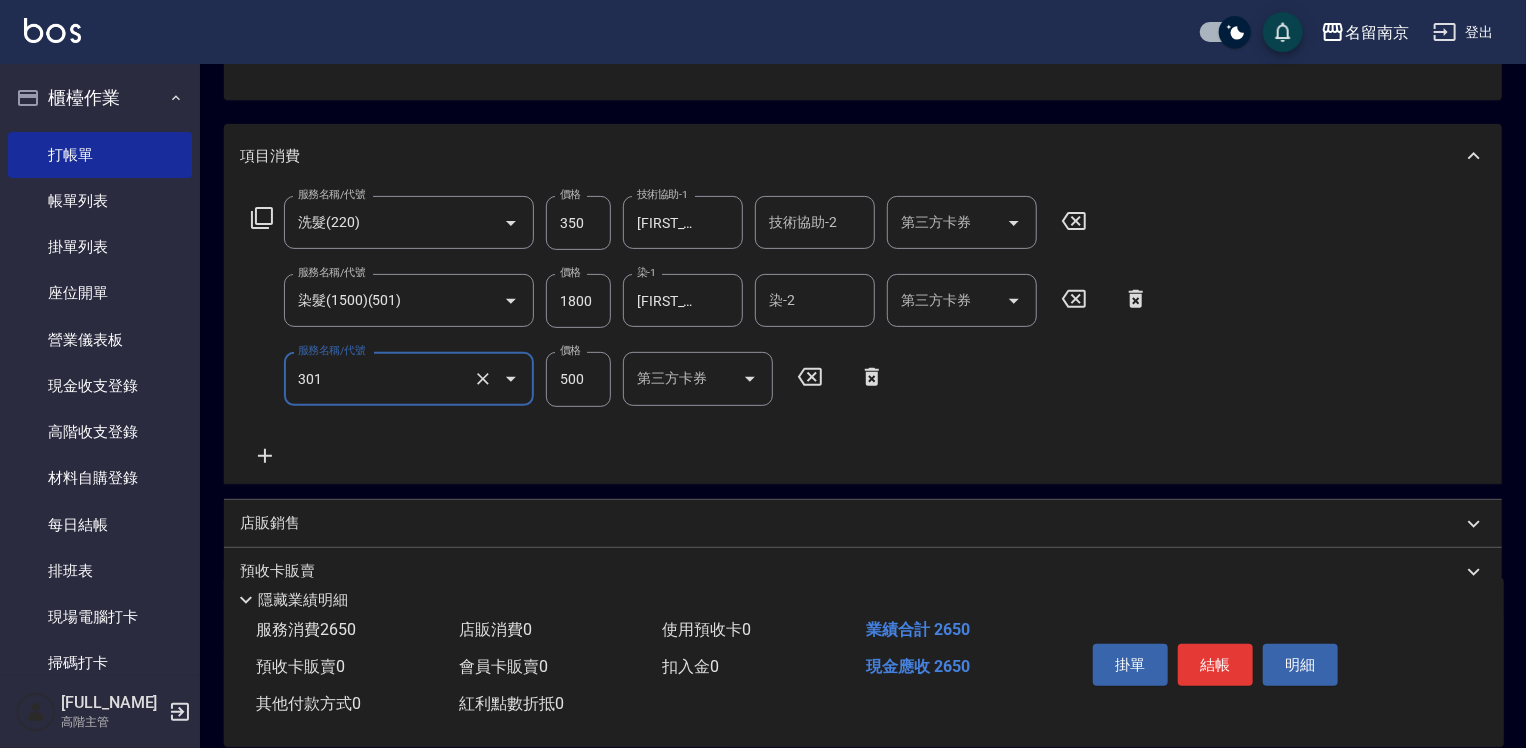 type on "剪髮(301)" 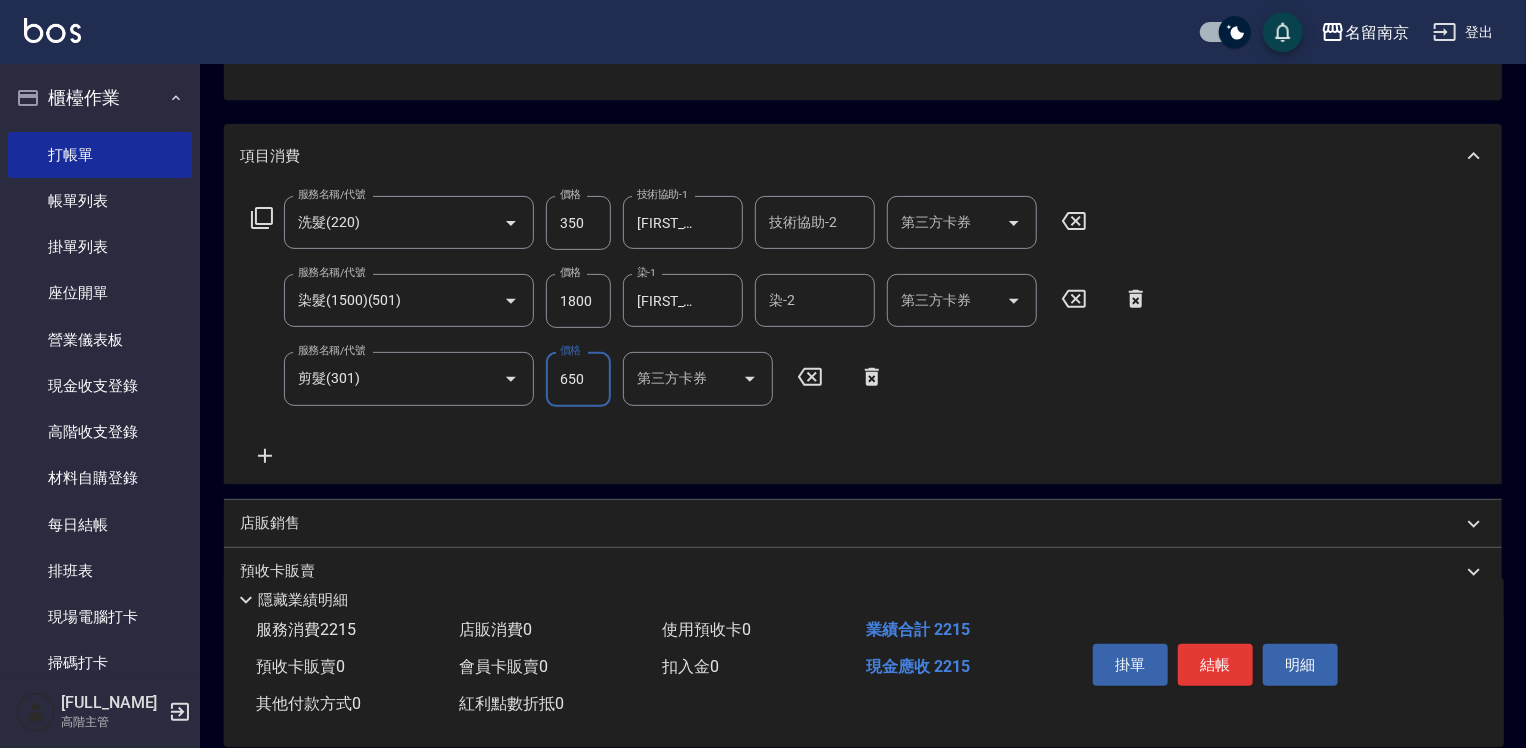 type on "650" 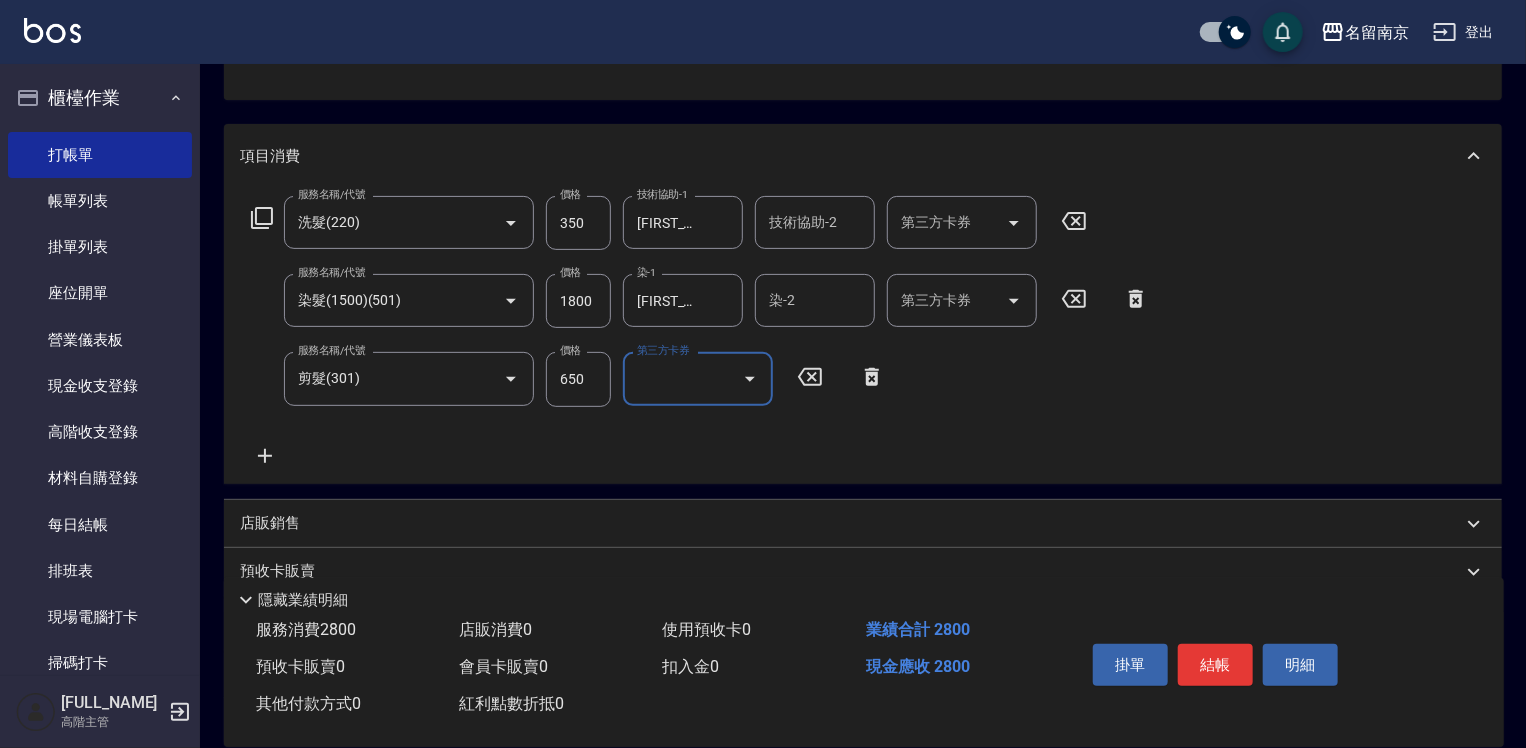 scroll, scrollTop: 300, scrollLeft: 0, axis: vertical 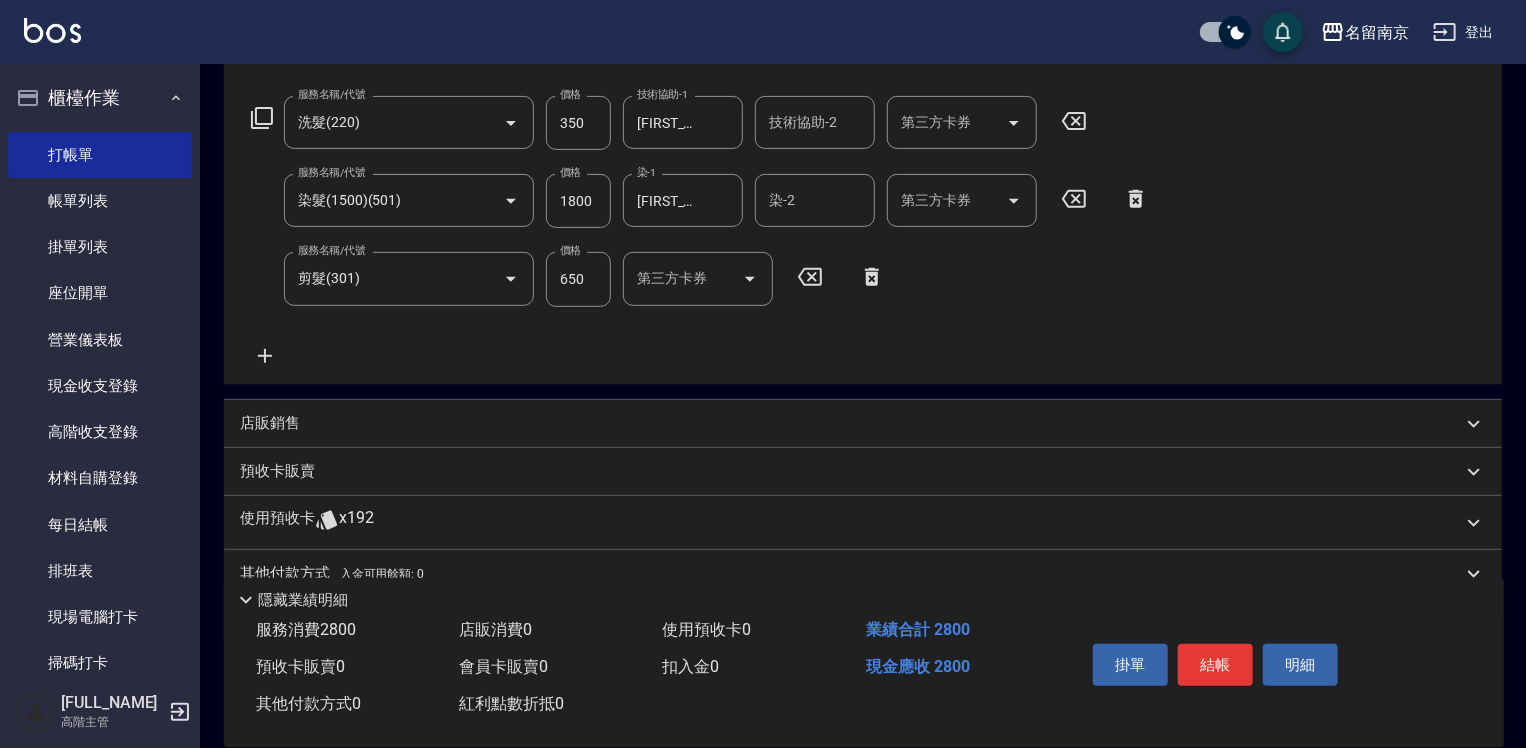 click on "店販銷售" at bounding box center [270, 423] 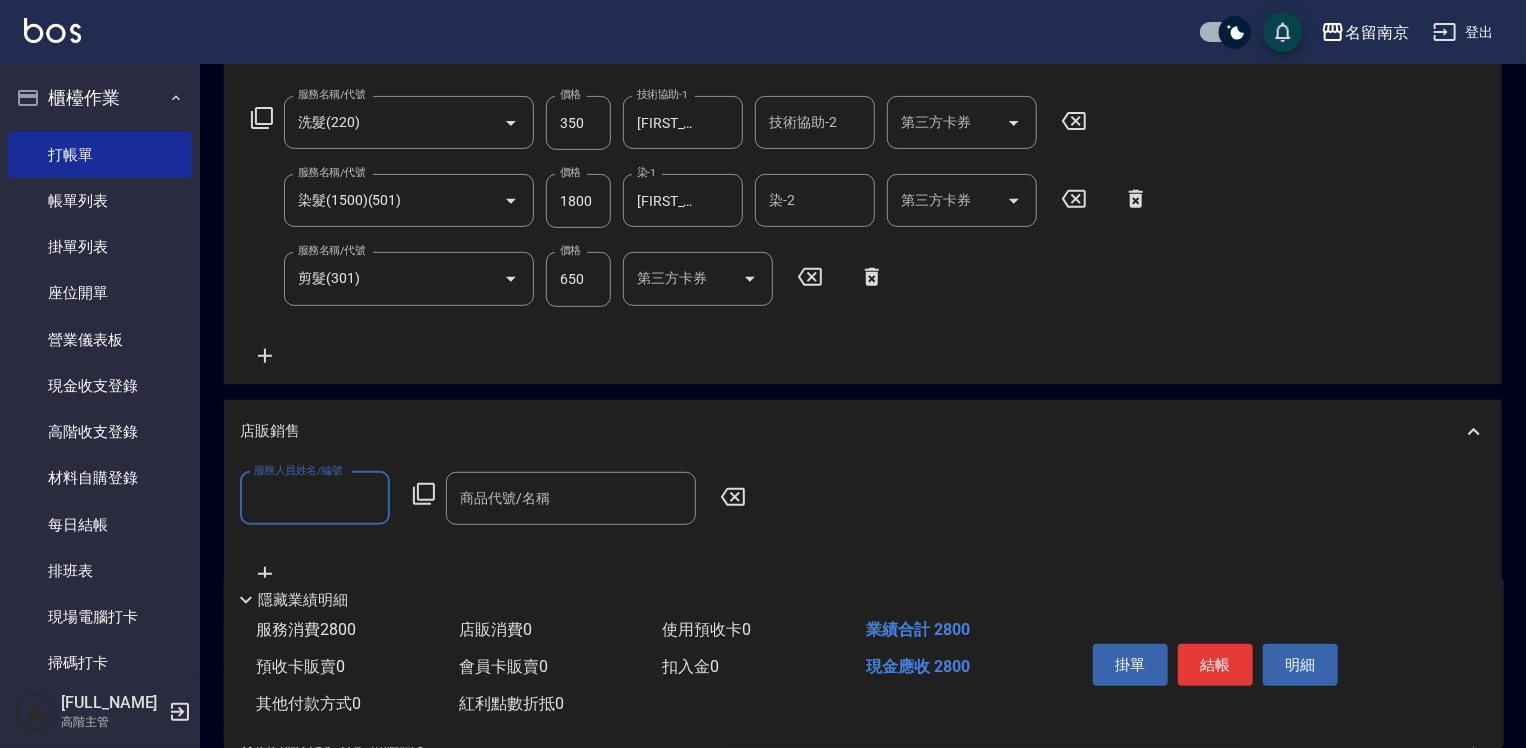 scroll, scrollTop: 0, scrollLeft: 0, axis: both 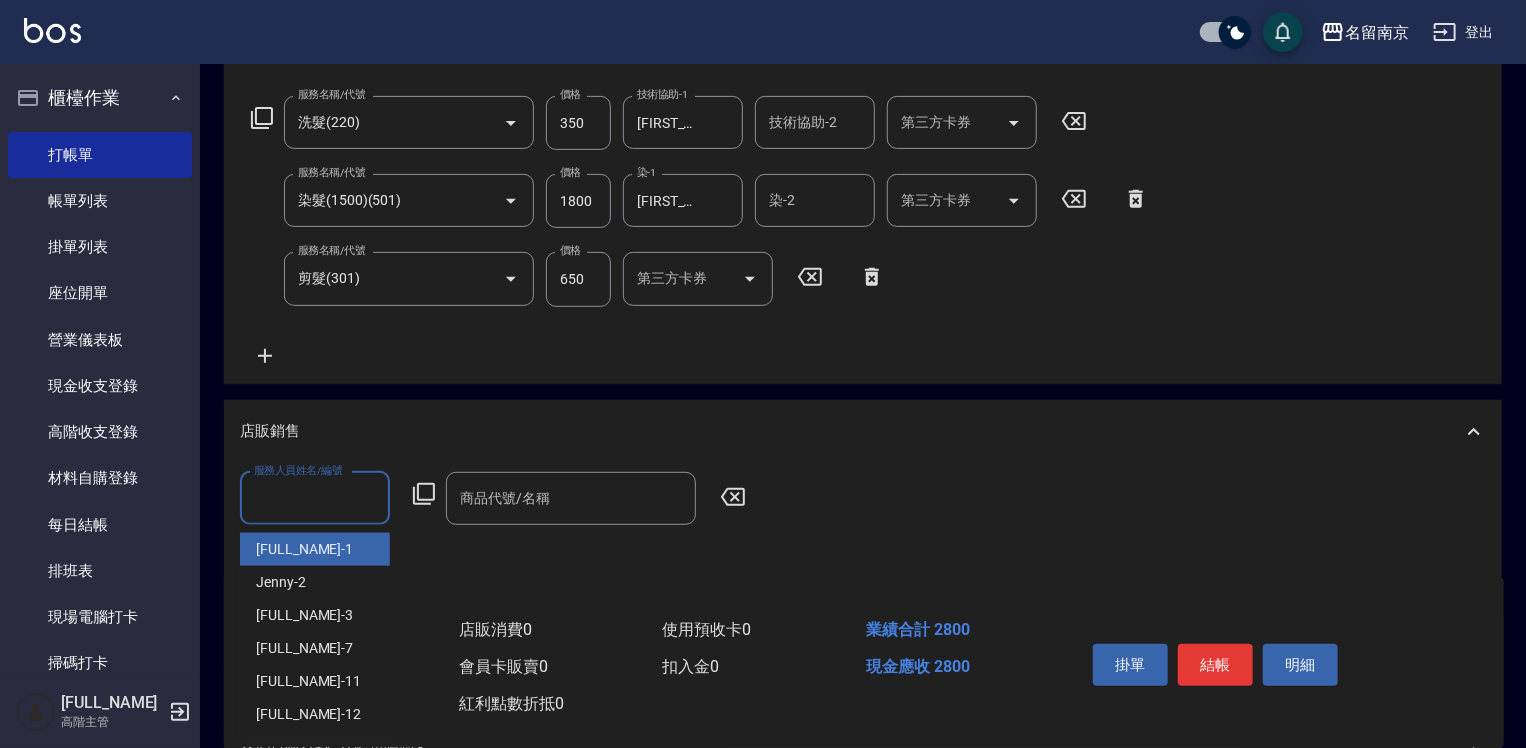 click on "服務人員姓名/編號" at bounding box center [315, 498] 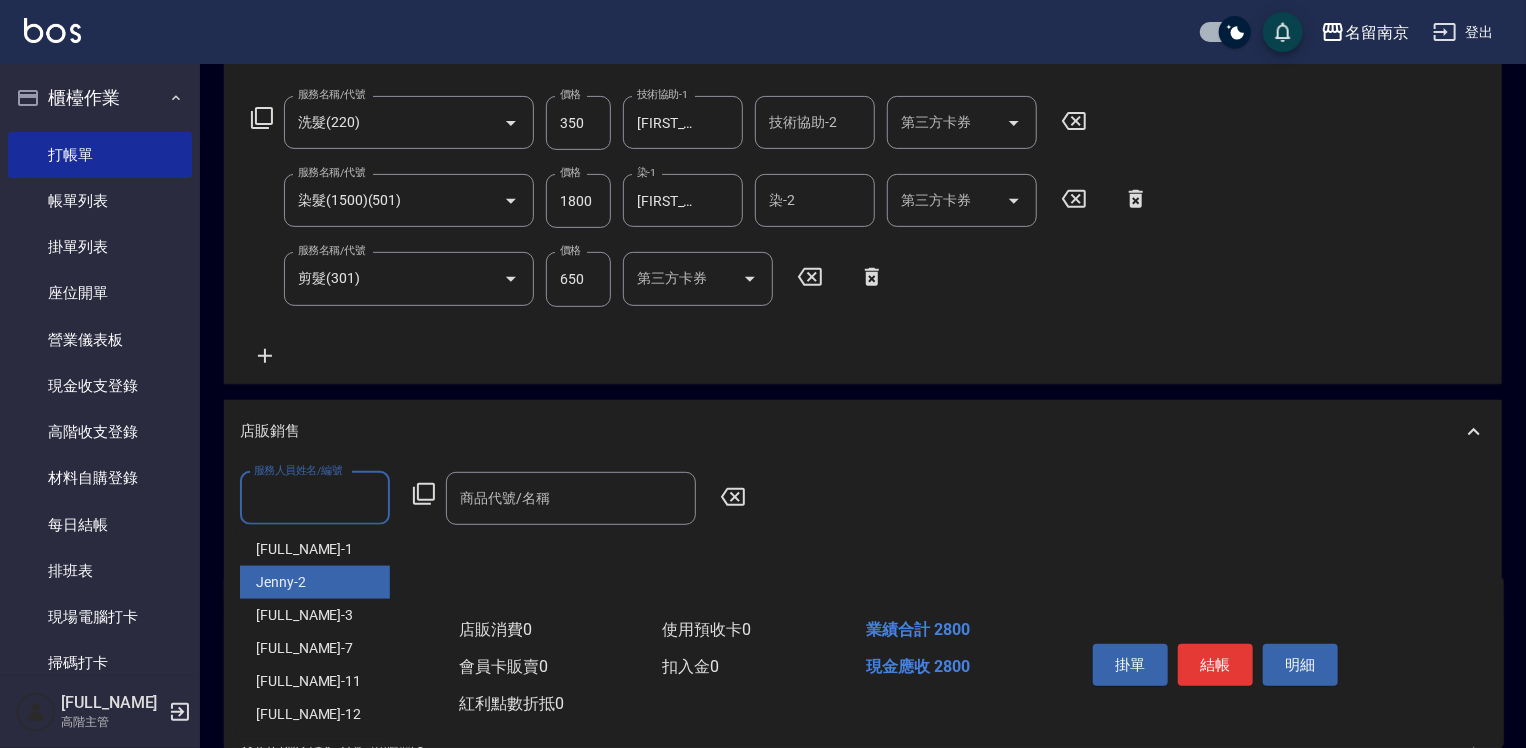 click on "[FIRST_NAME] -2" at bounding box center (315, 582) 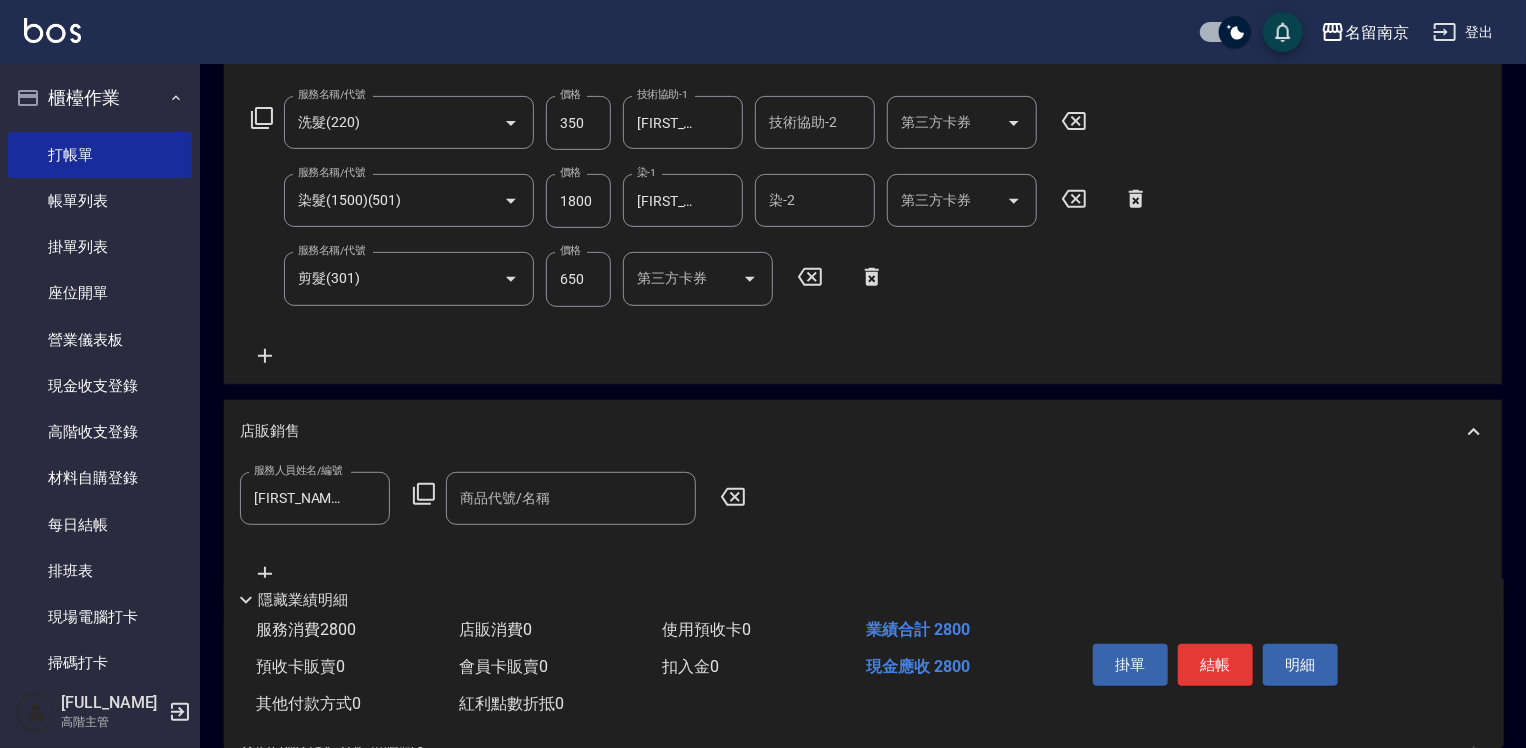 click 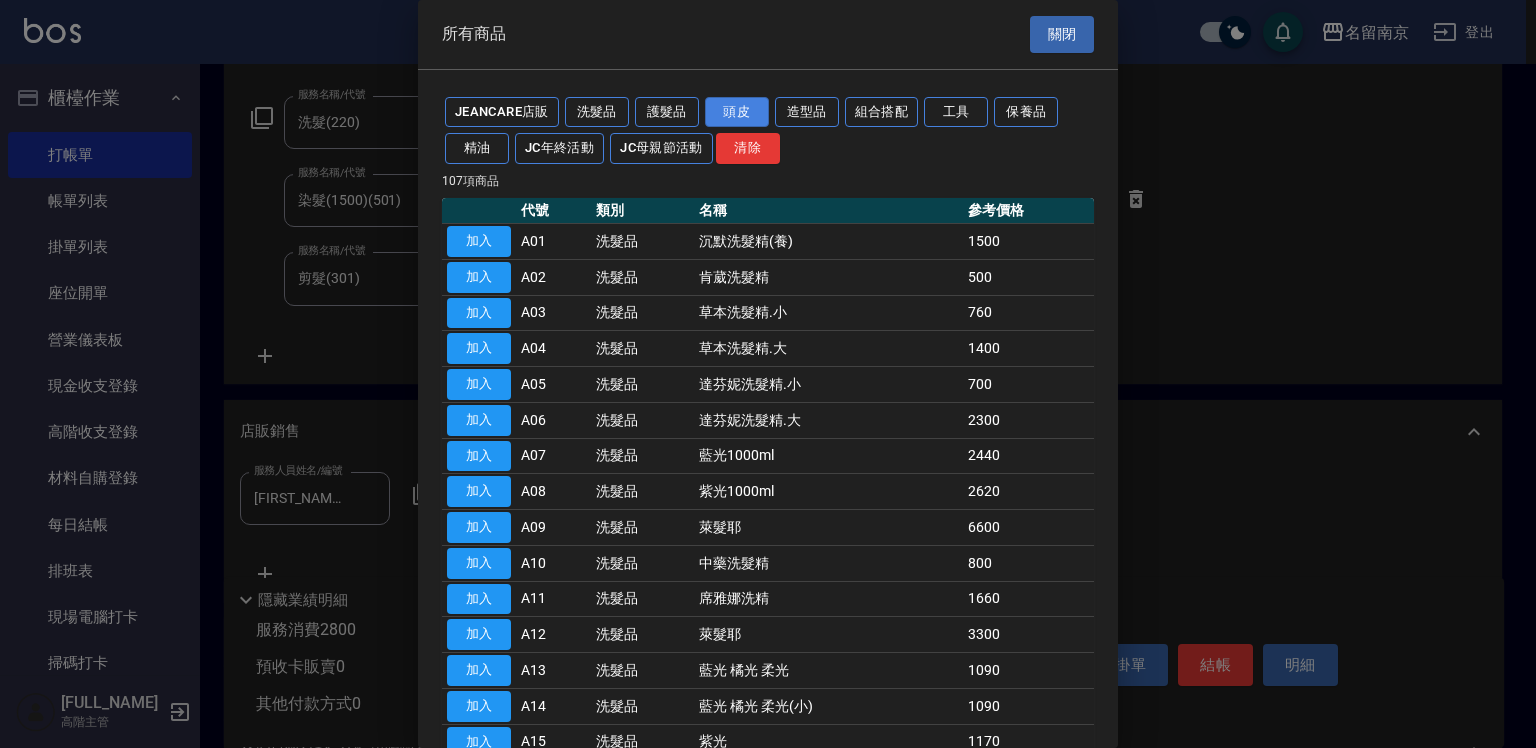 click on "頭皮" at bounding box center [737, 112] 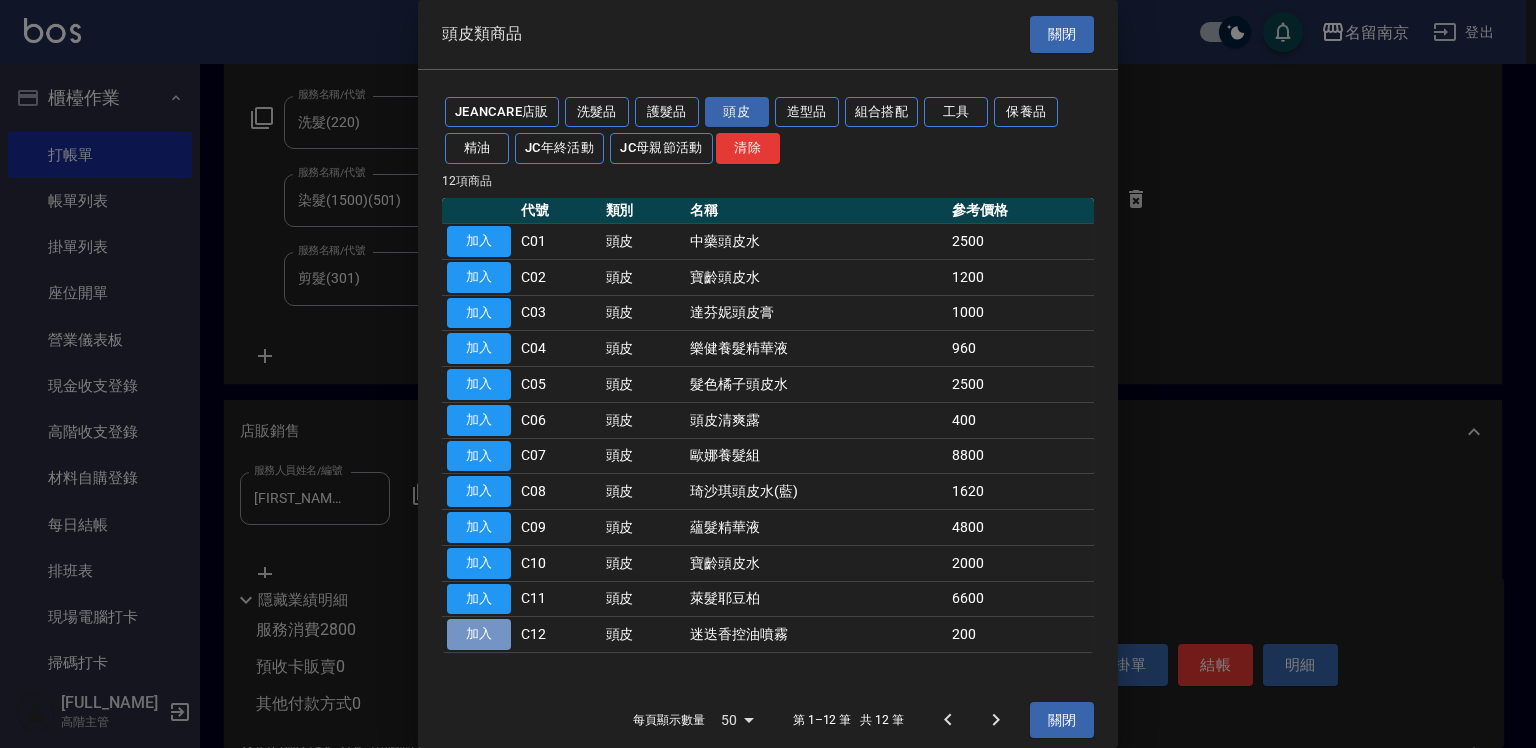 click on "加入" at bounding box center (479, 634) 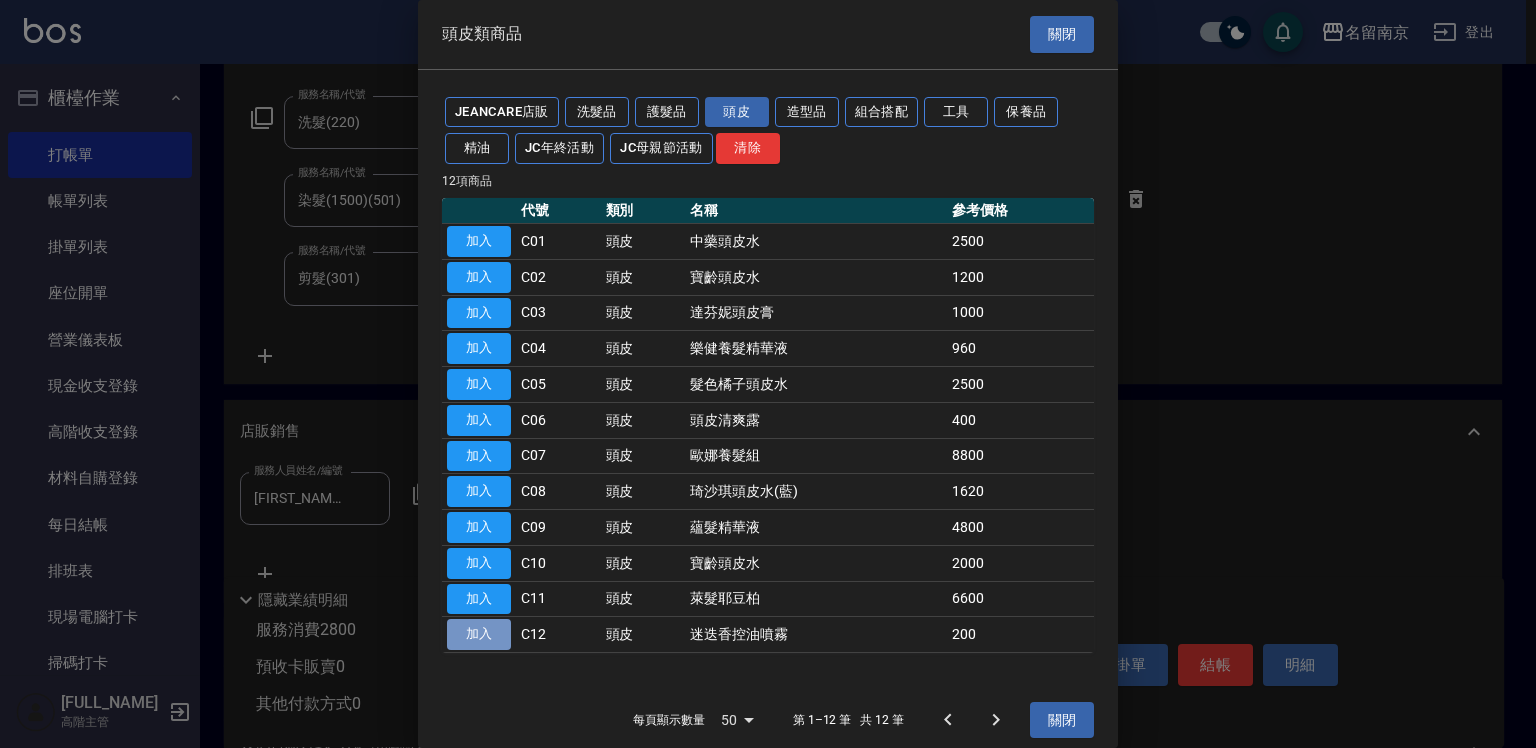 type on "迷迭香控油噴霧" 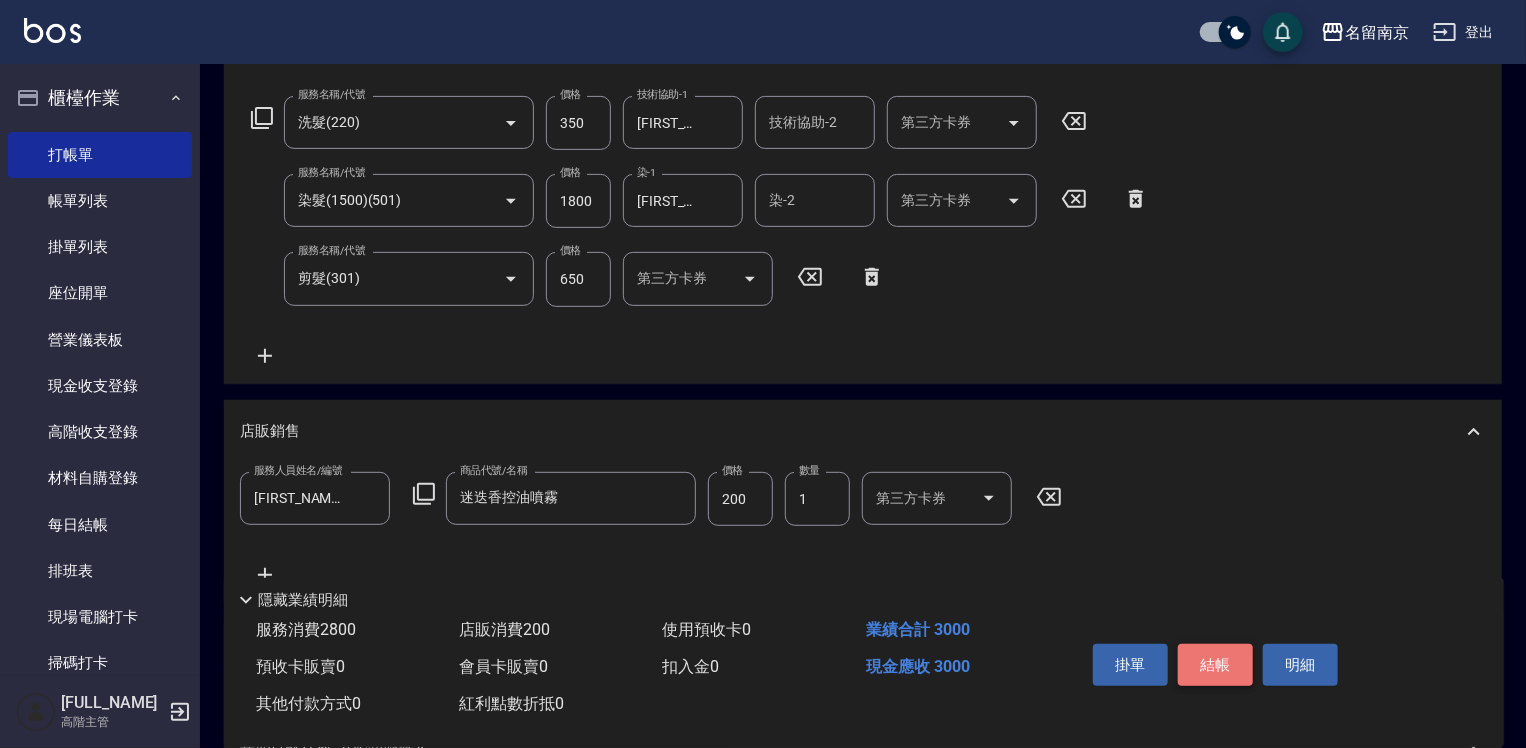 click on "結帳" at bounding box center (1215, 665) 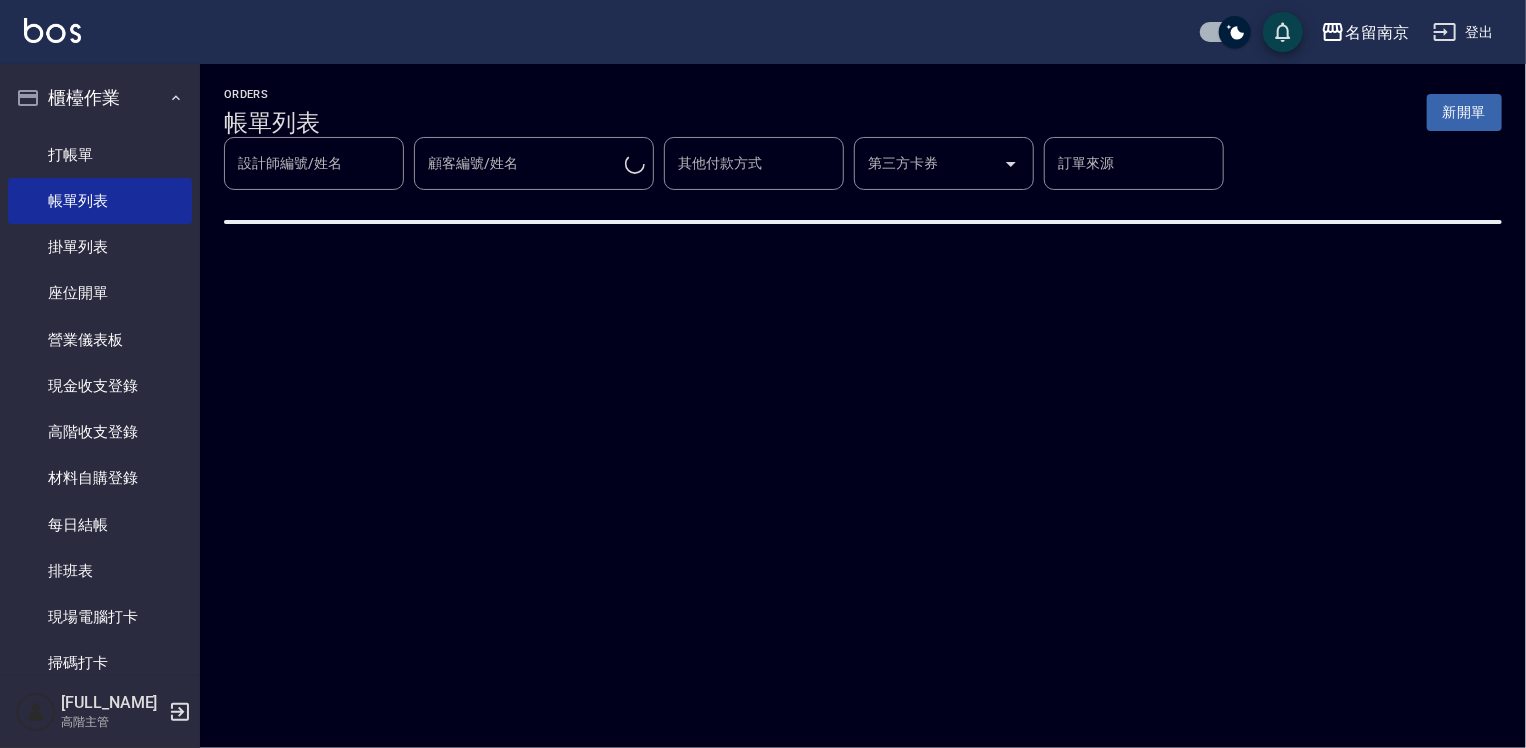 scroll, scrollTop: 0, scrollLeft: 0, axis: both 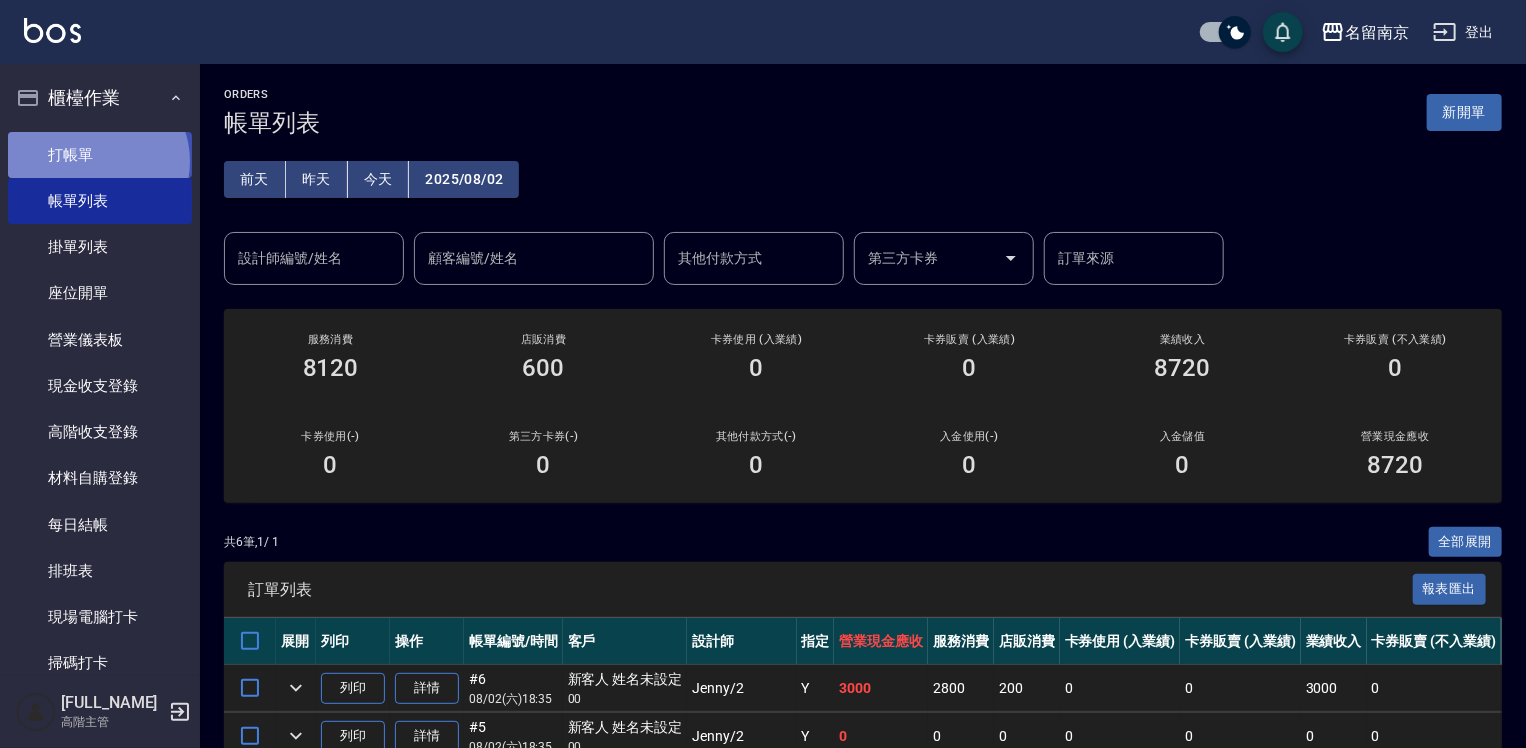 click on "打帳單" at bounding box center (100, 155) 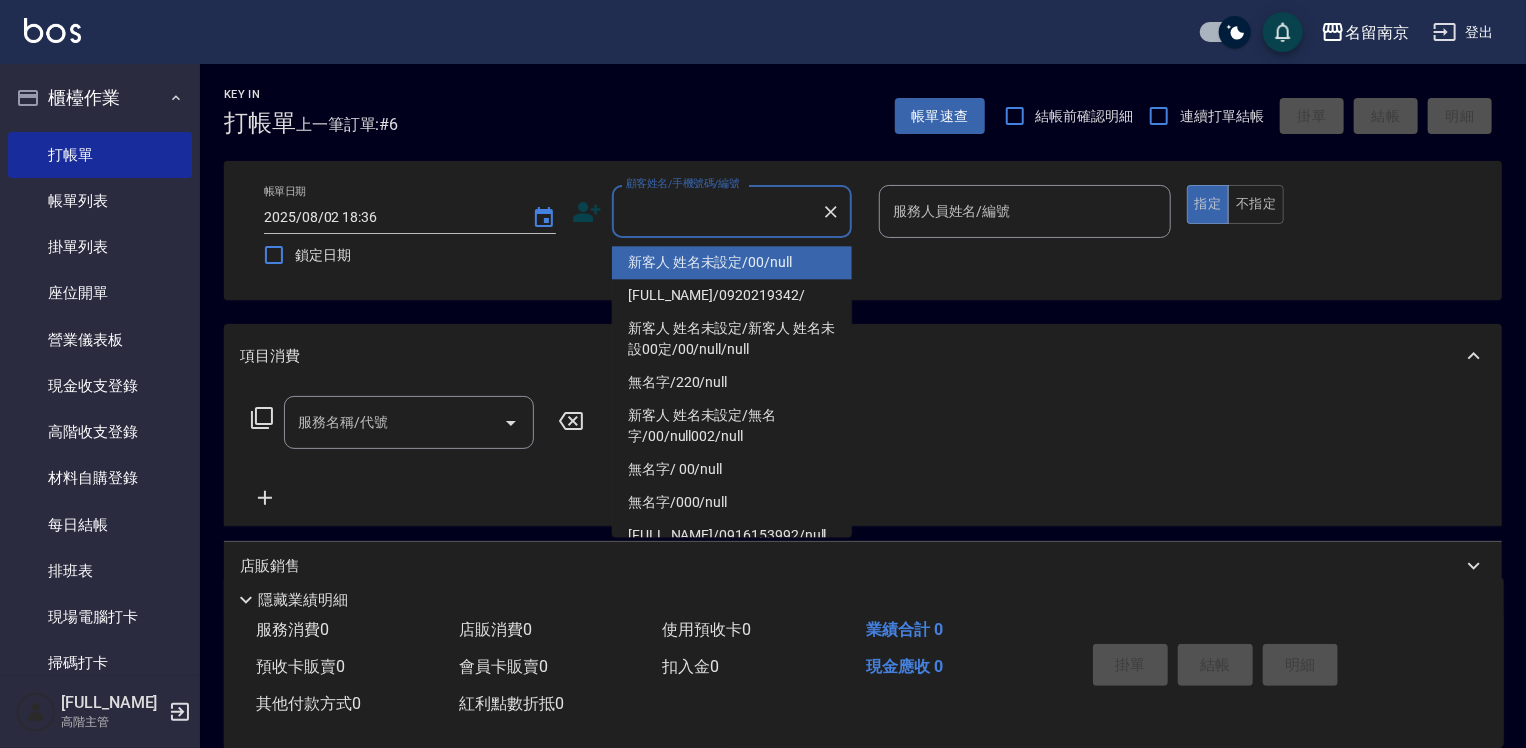 click on "顧客姓名/手機號碼/編號" at bounding box center (717, 211) 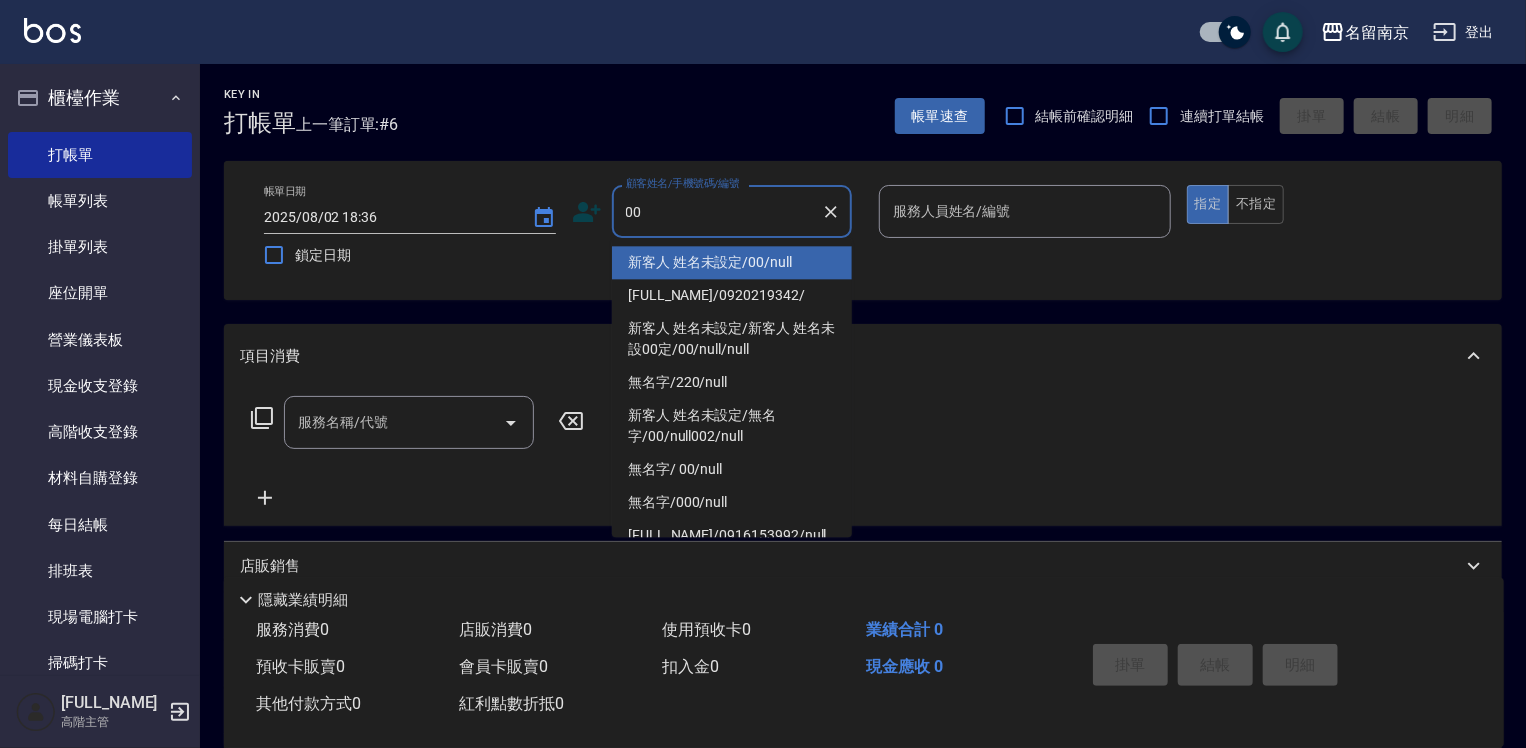 type on "新客人 姓名未設定/00/null" 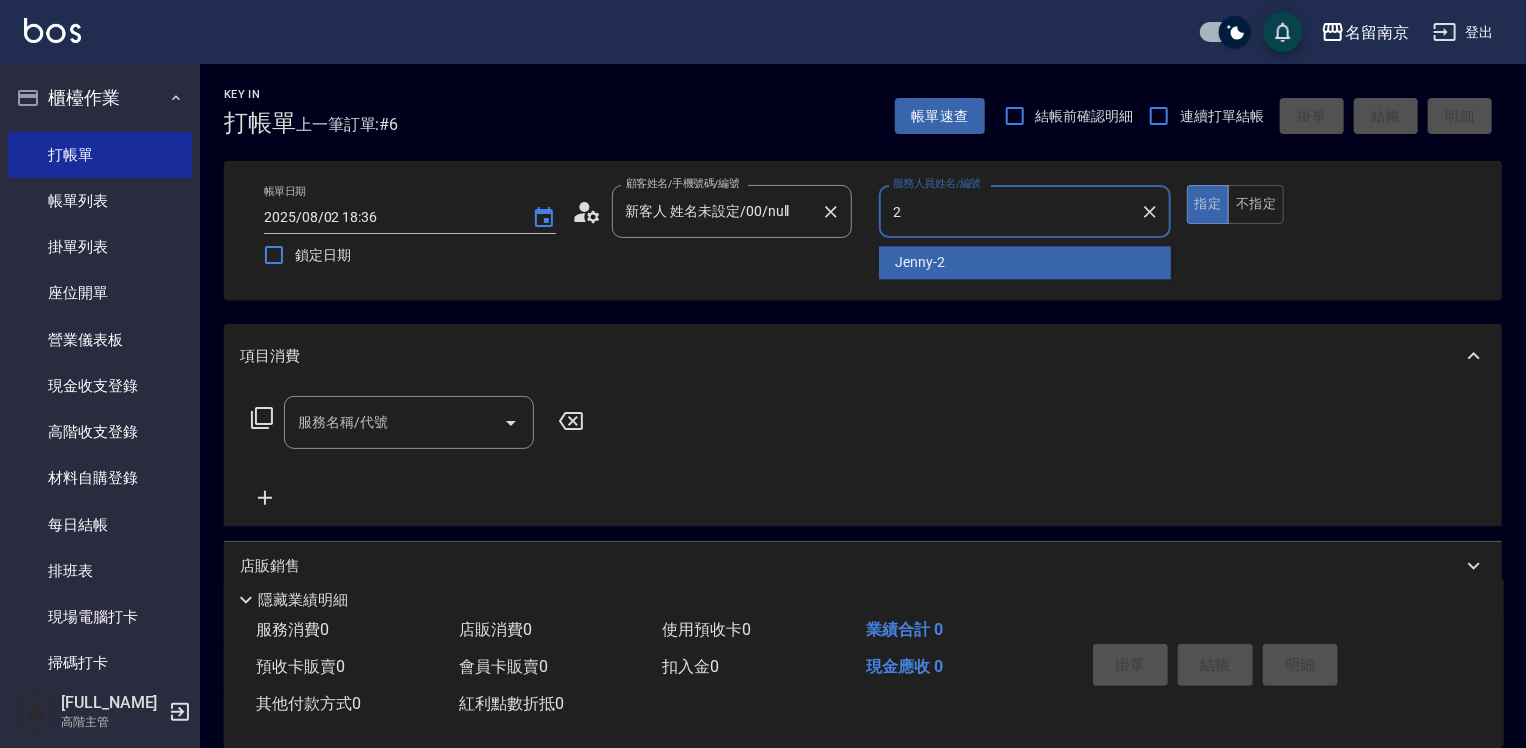type on "[FIRST_NAME]-2" 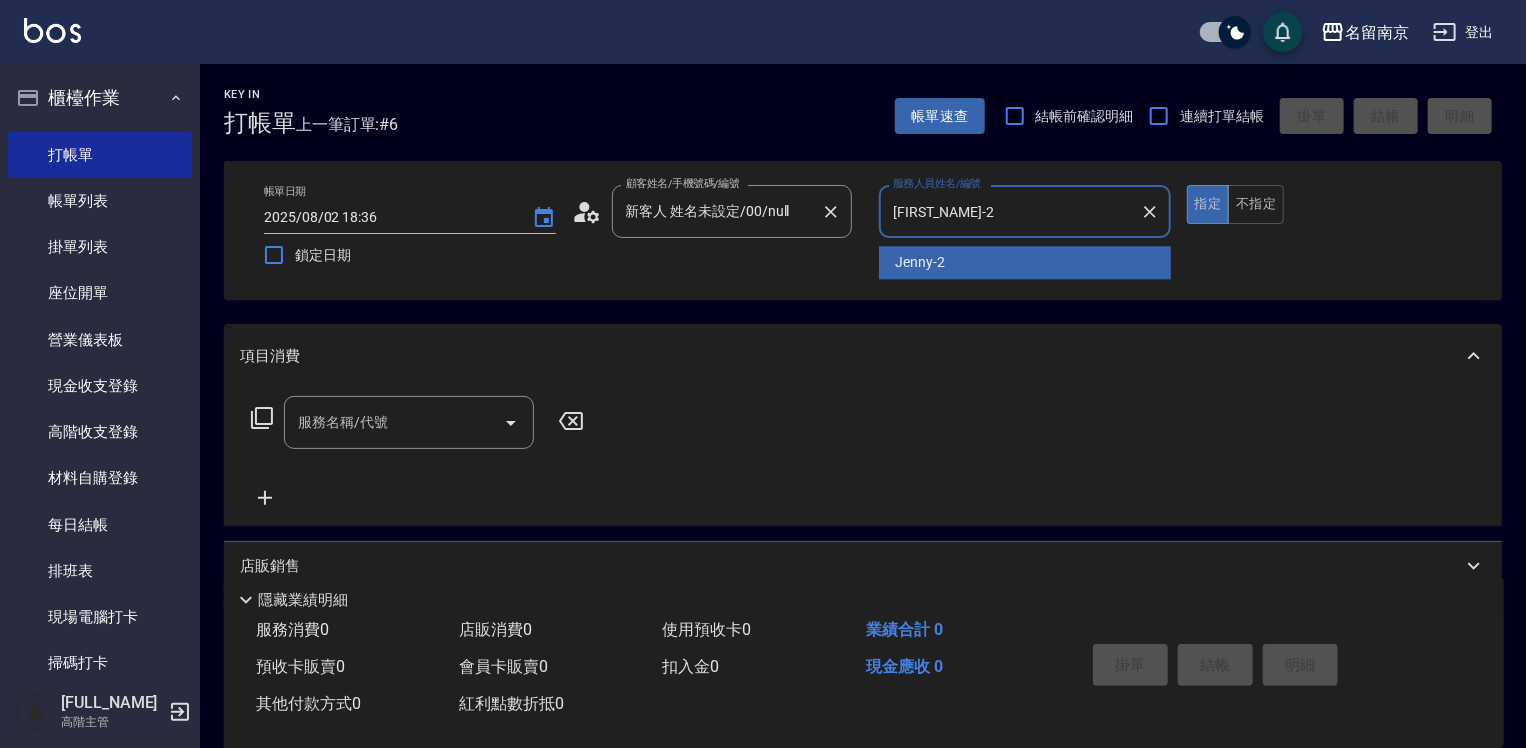 type on "true" 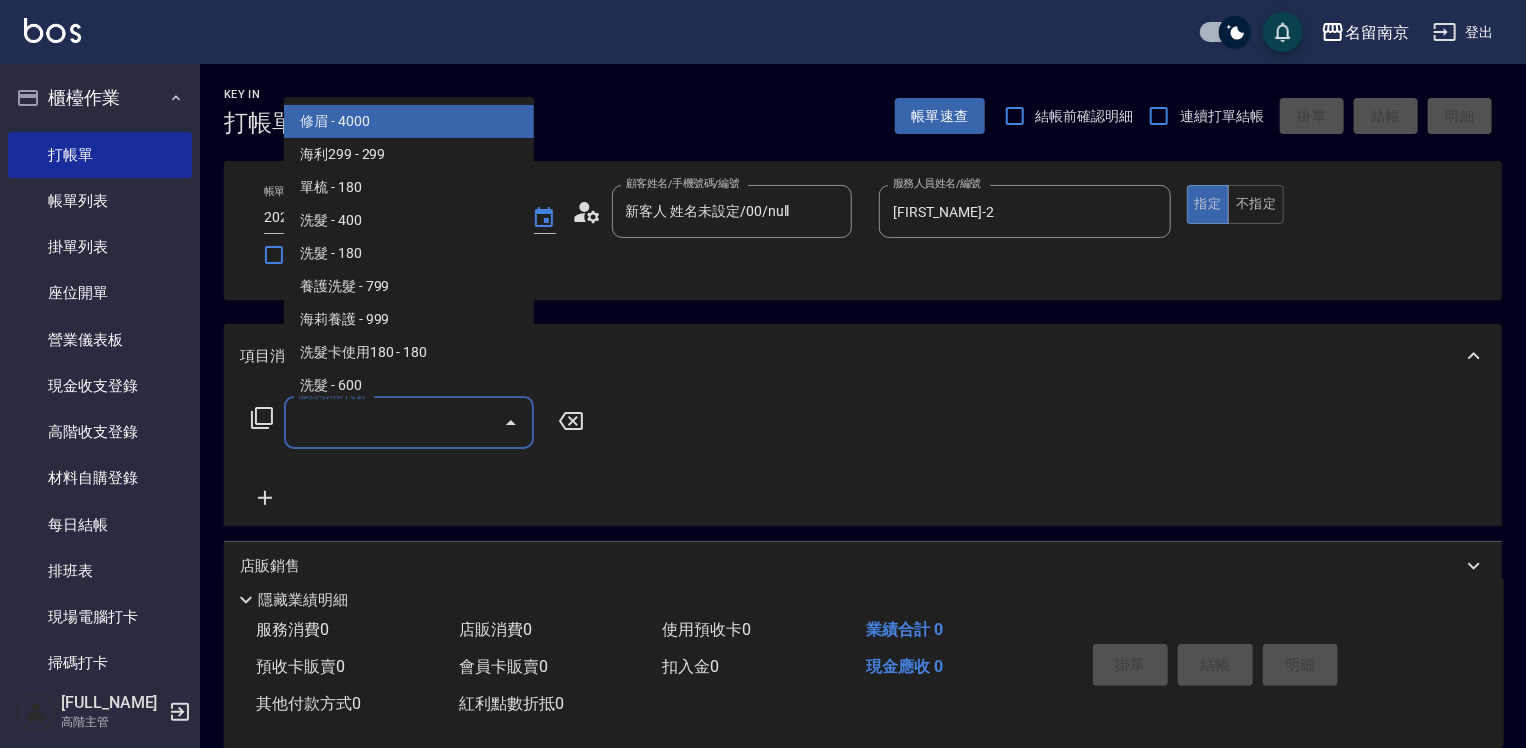 click on "服務名稱/代號" at bounding box center (394, 422) 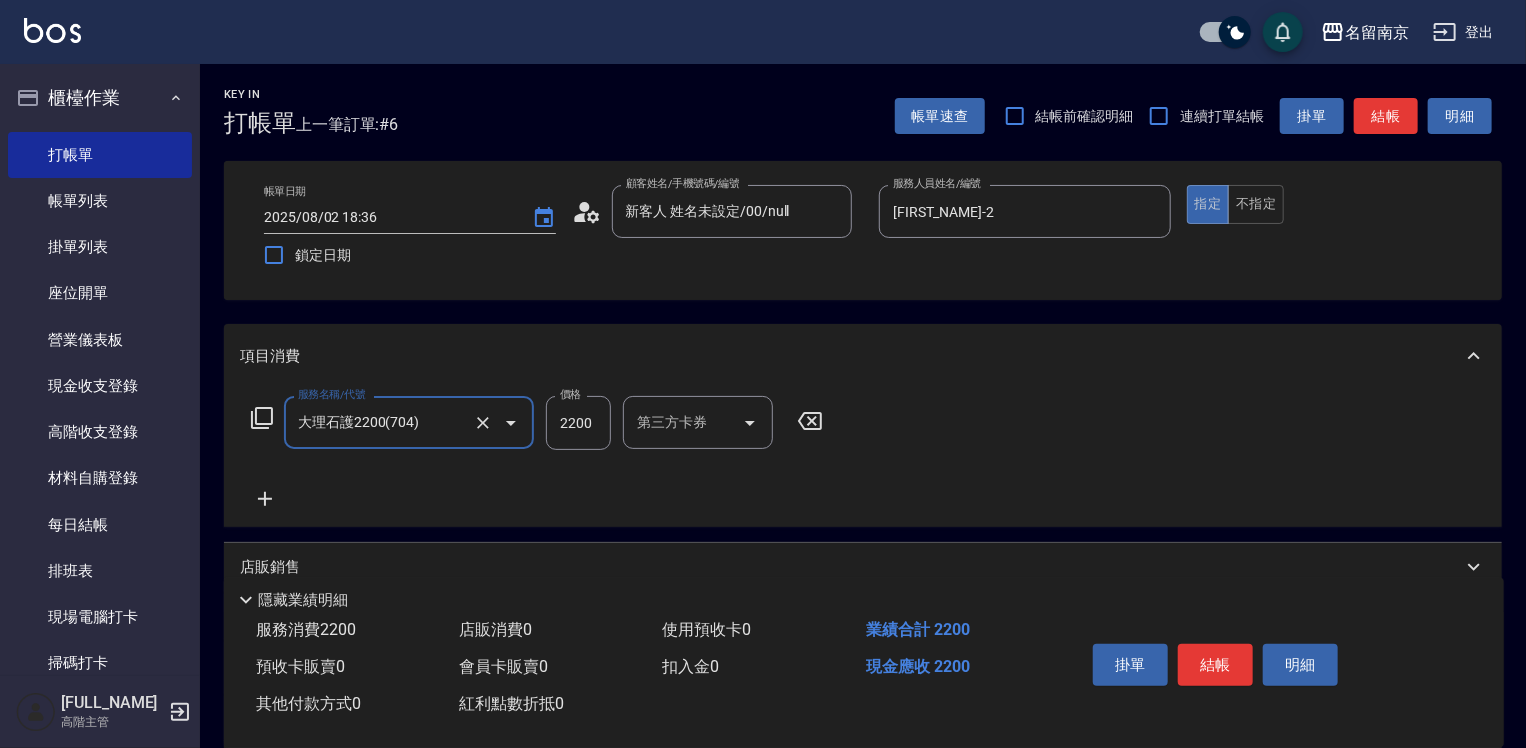 type on "大理石護2200(704)" 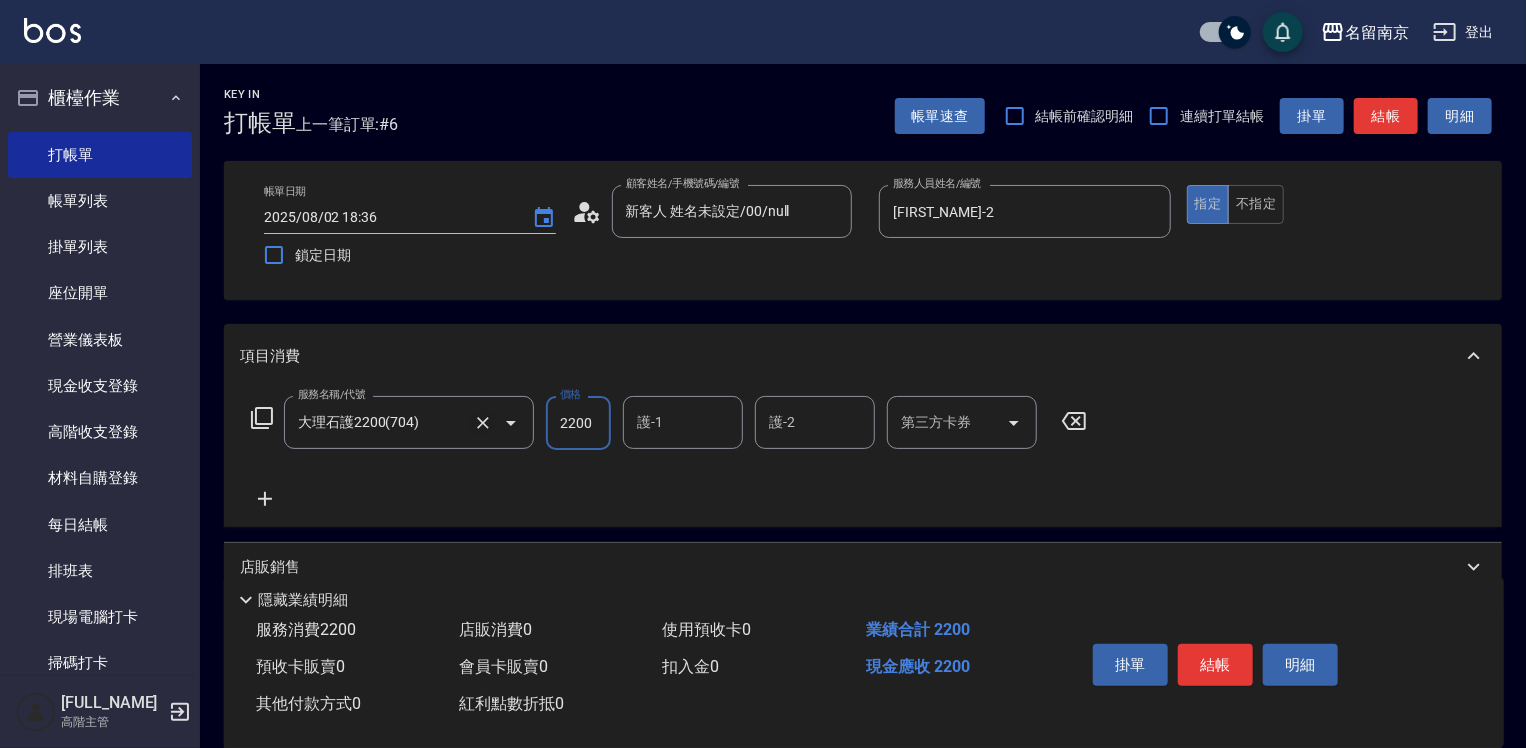 click 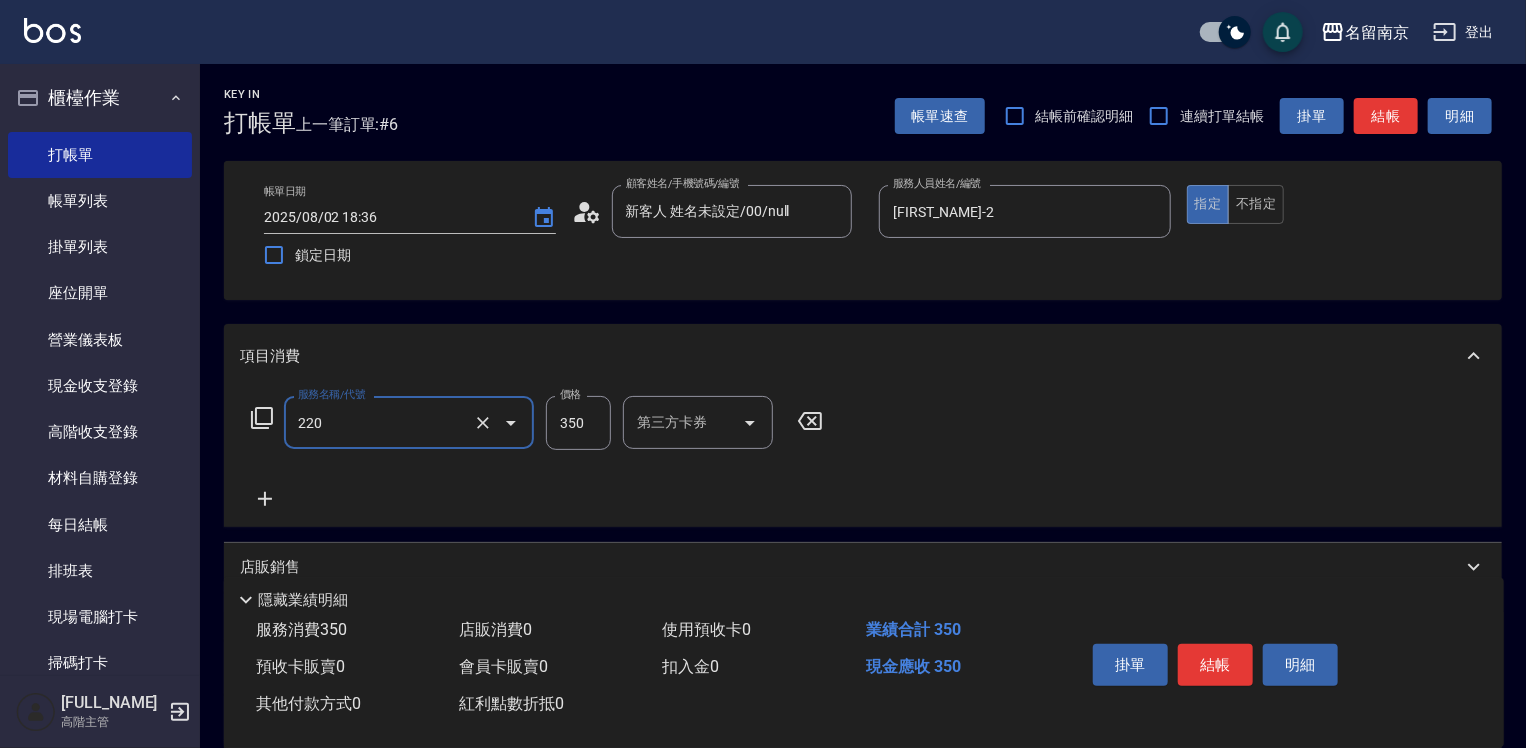 type on "洗髮(220)" 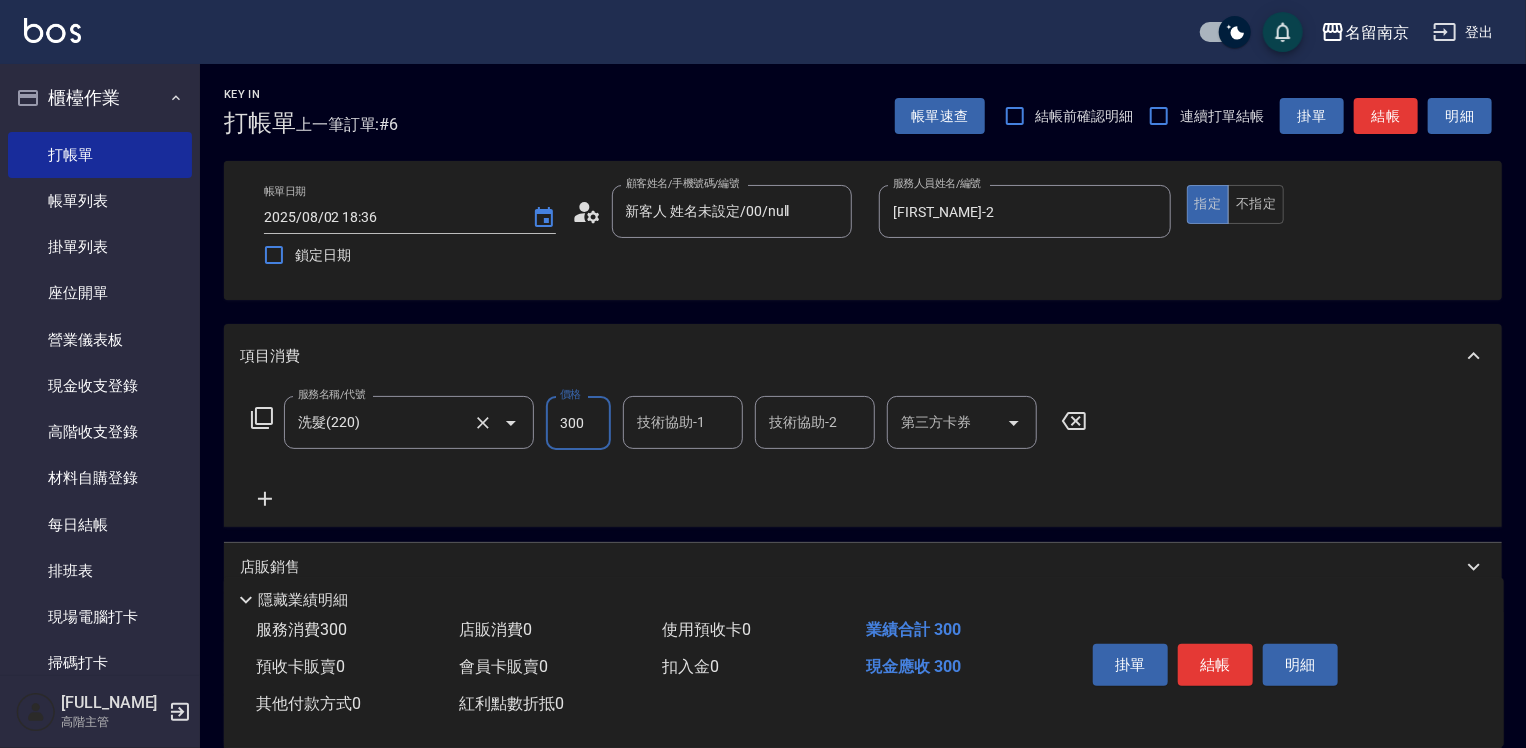 type on "300" 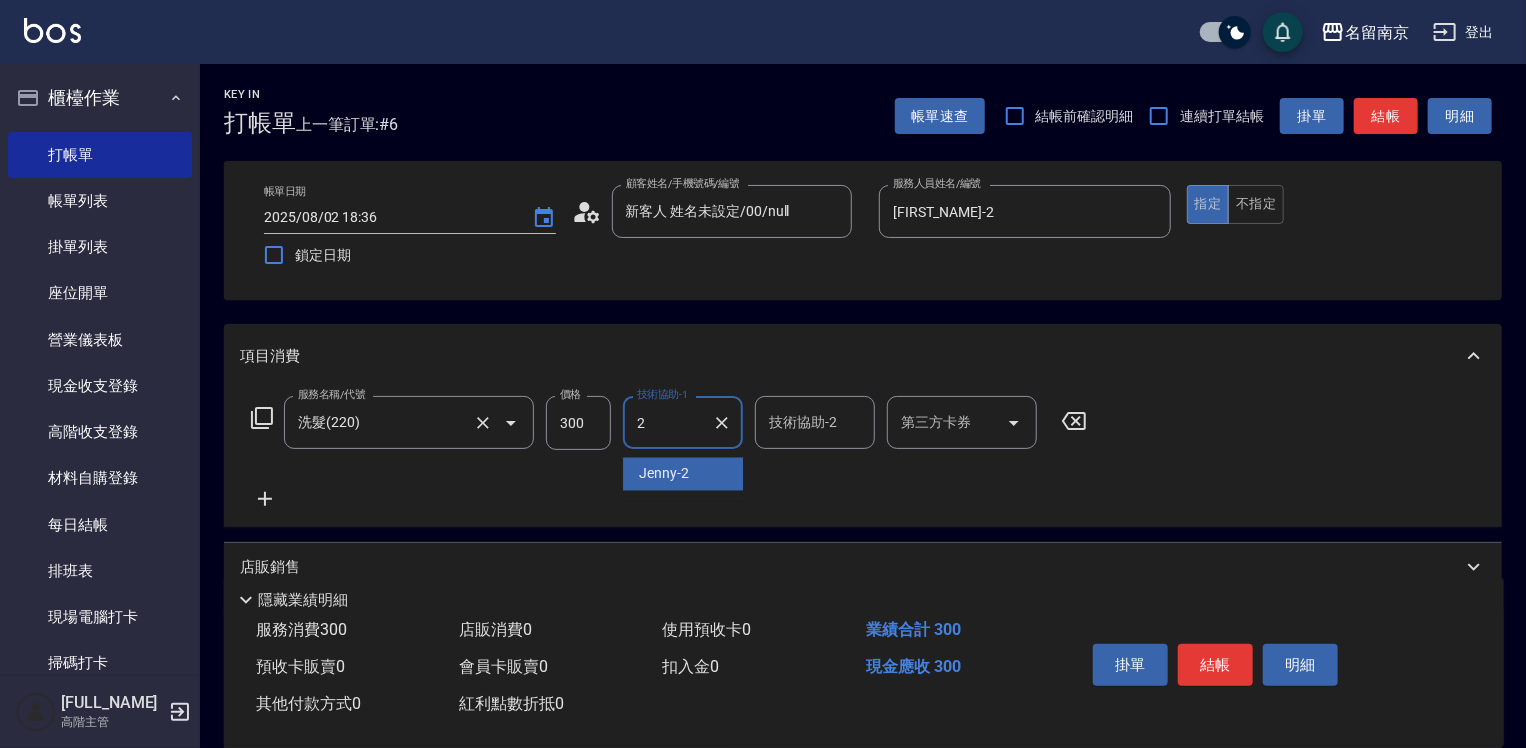type on "[FIRST_NAME]-2" 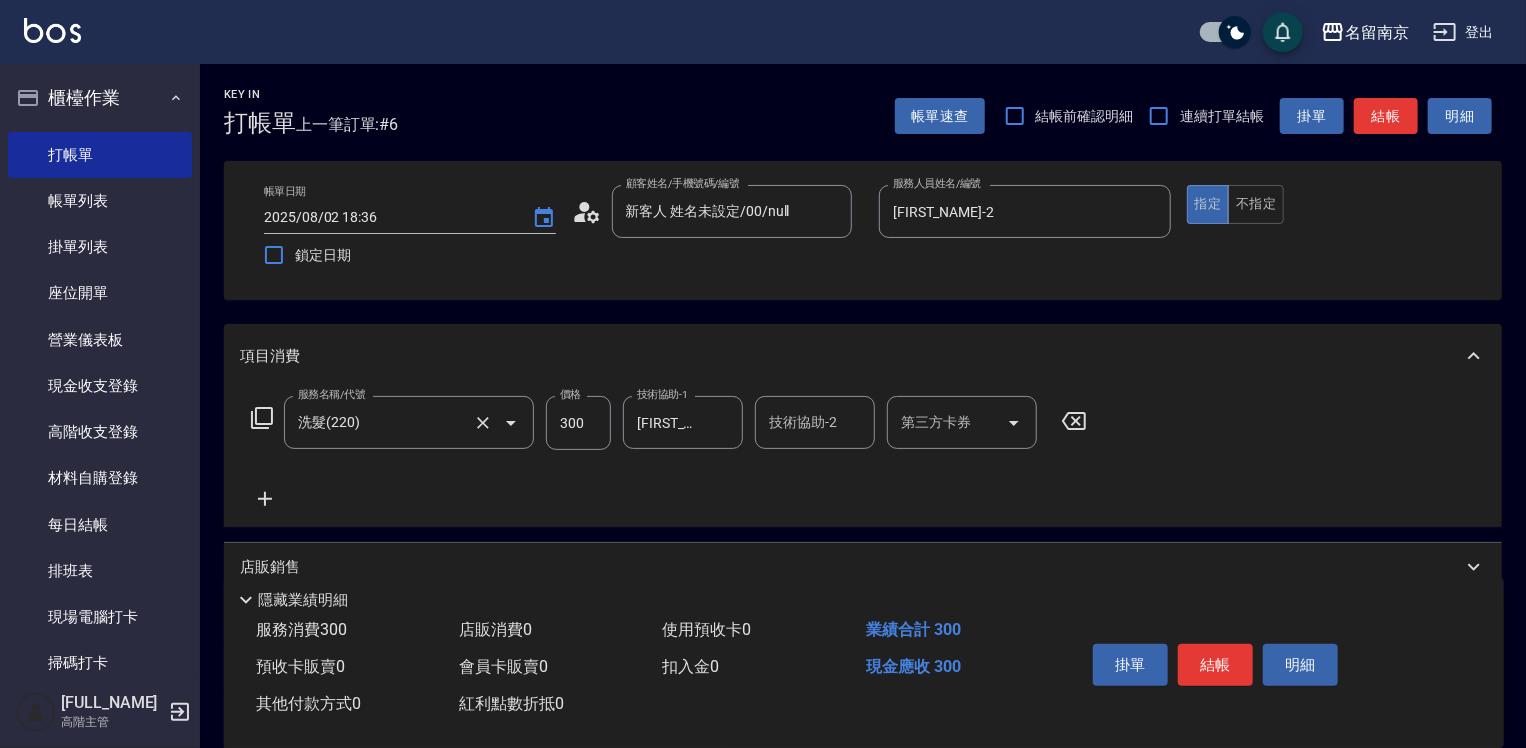 click 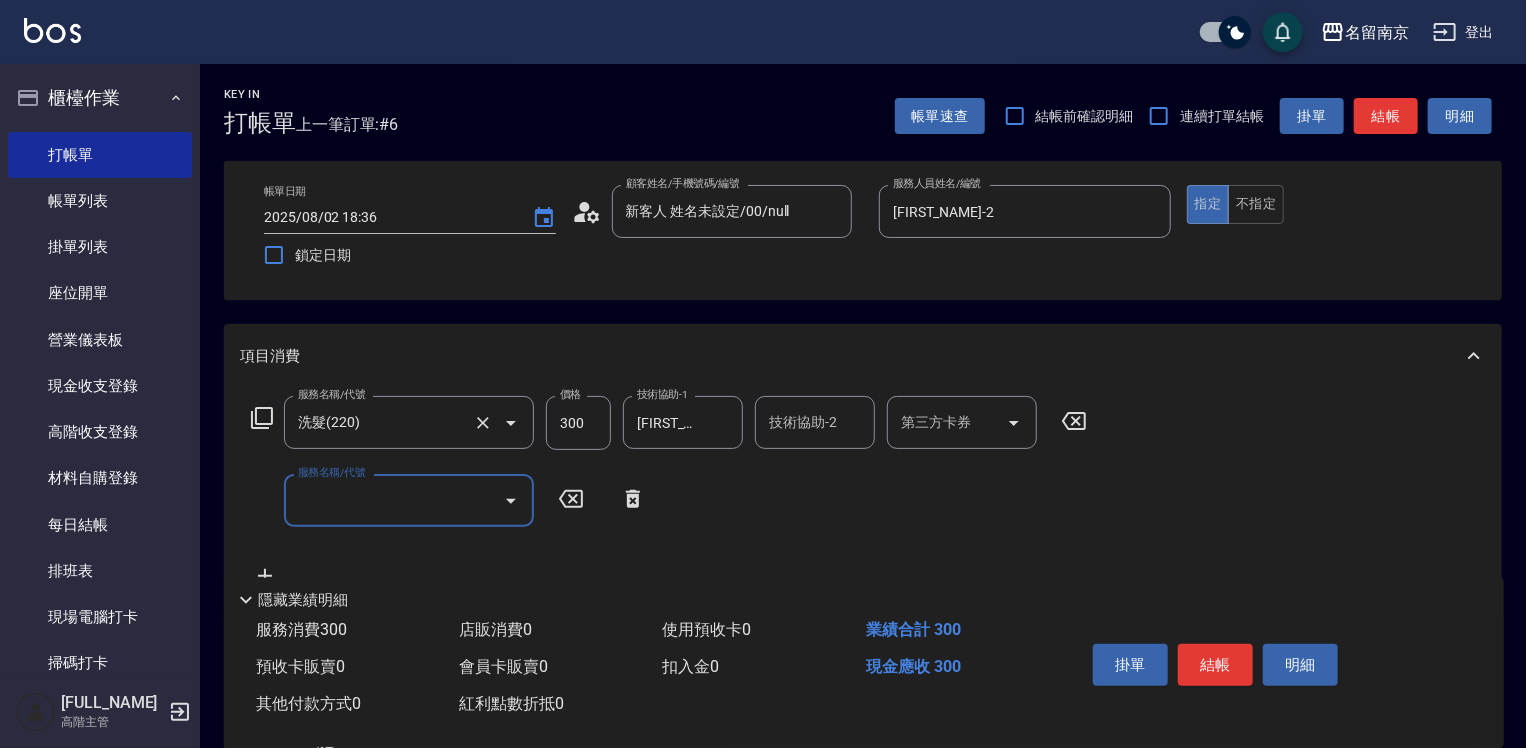 click on "服務名稱/代號" at bounding box center (394, 500) 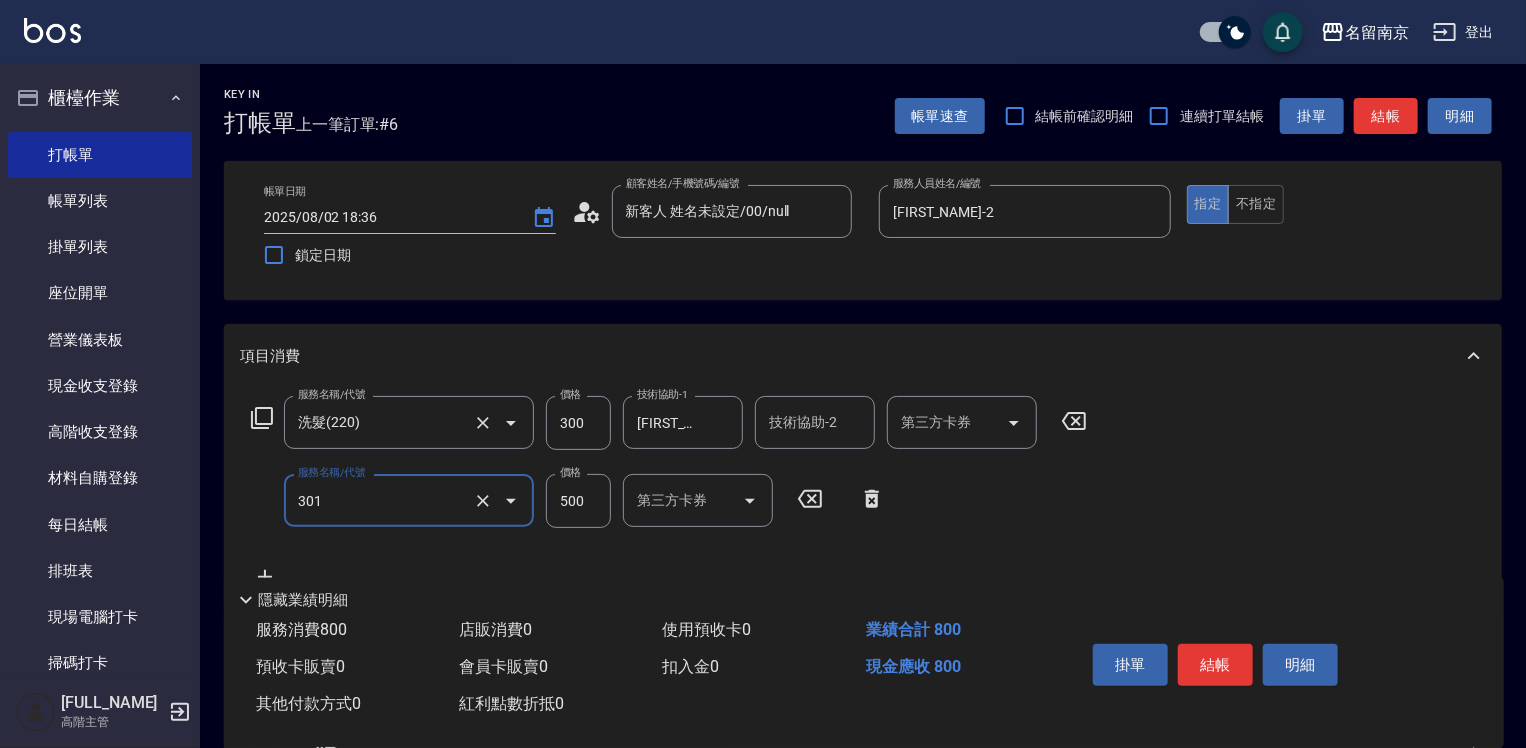 type on "剪髮(301)" 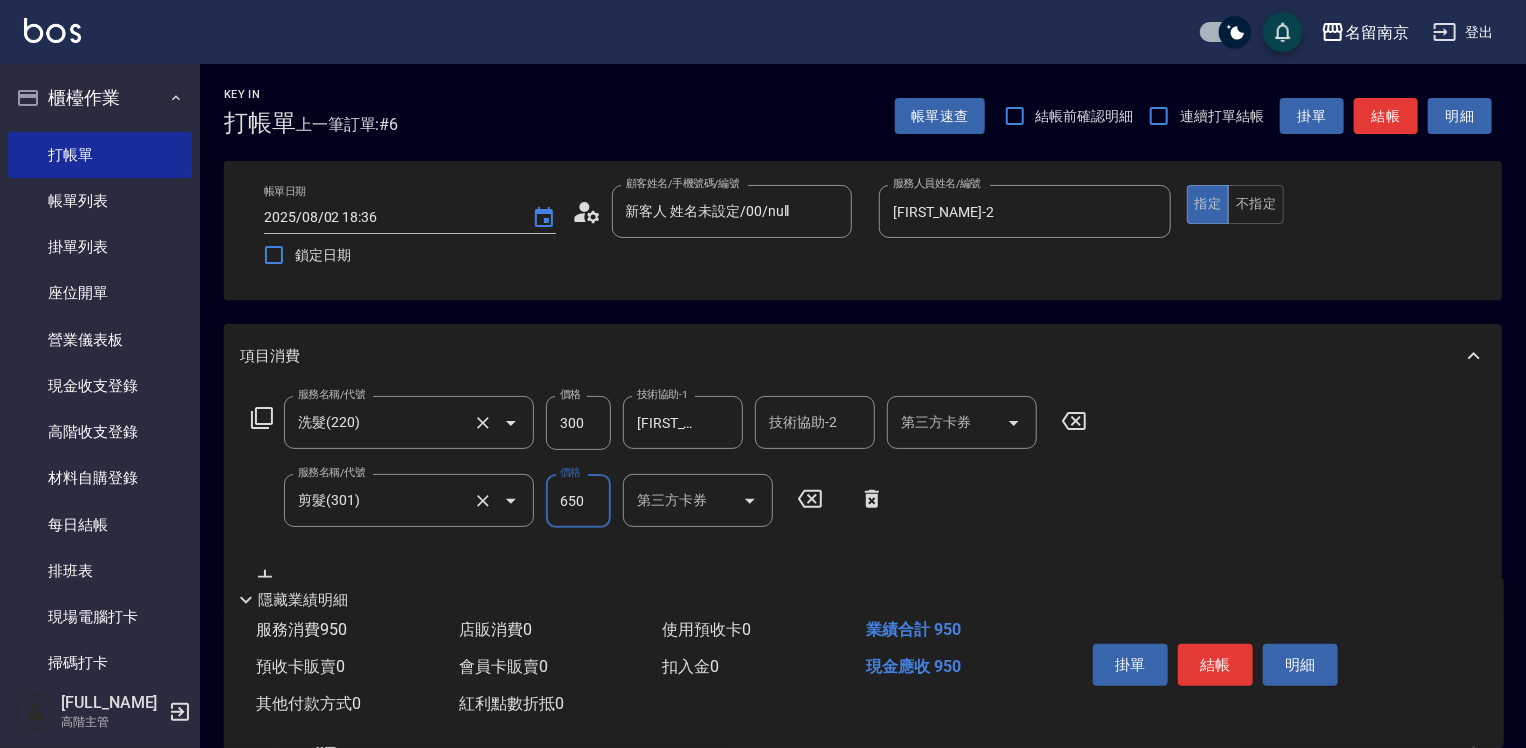 type on "650" 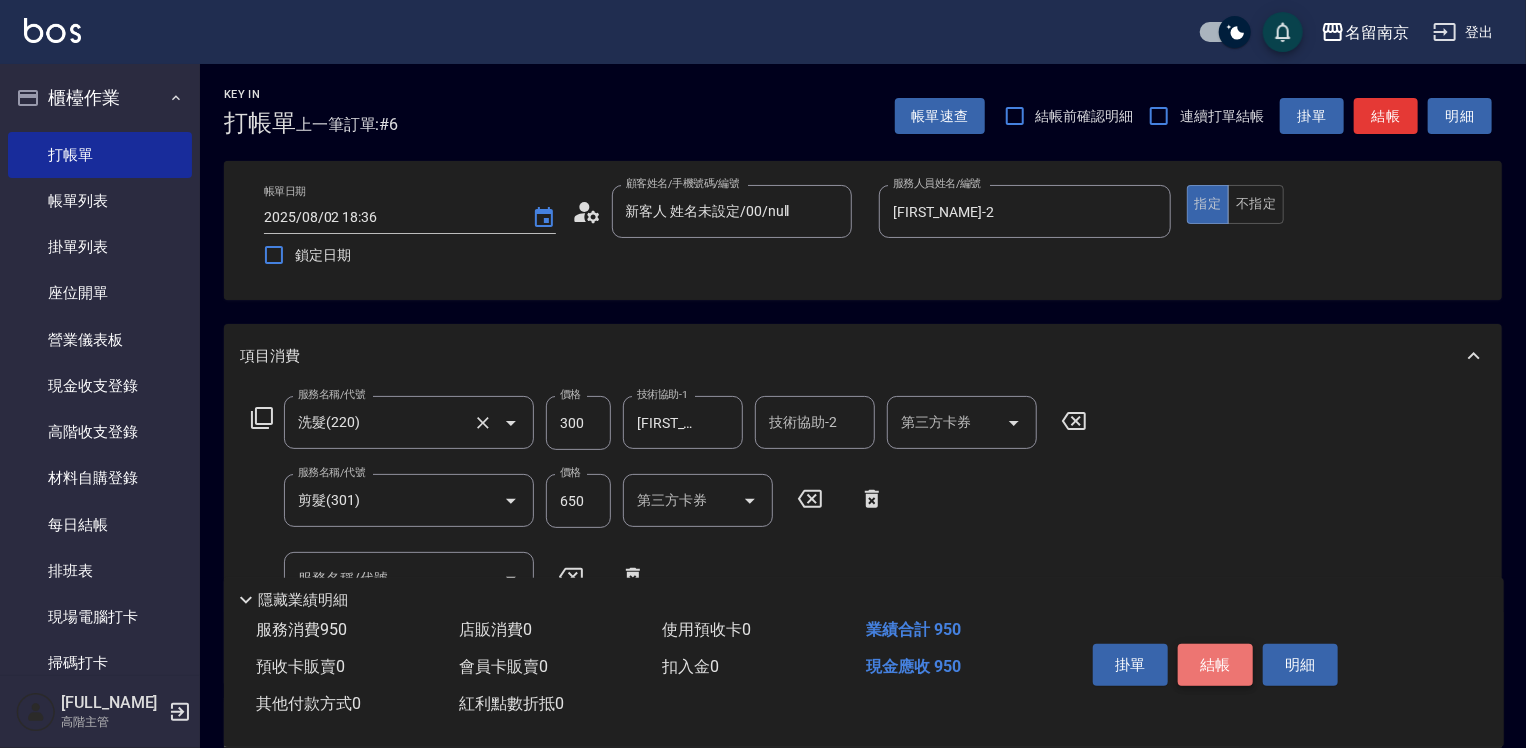 click on "結帳" at bounding box center (1215, 665) 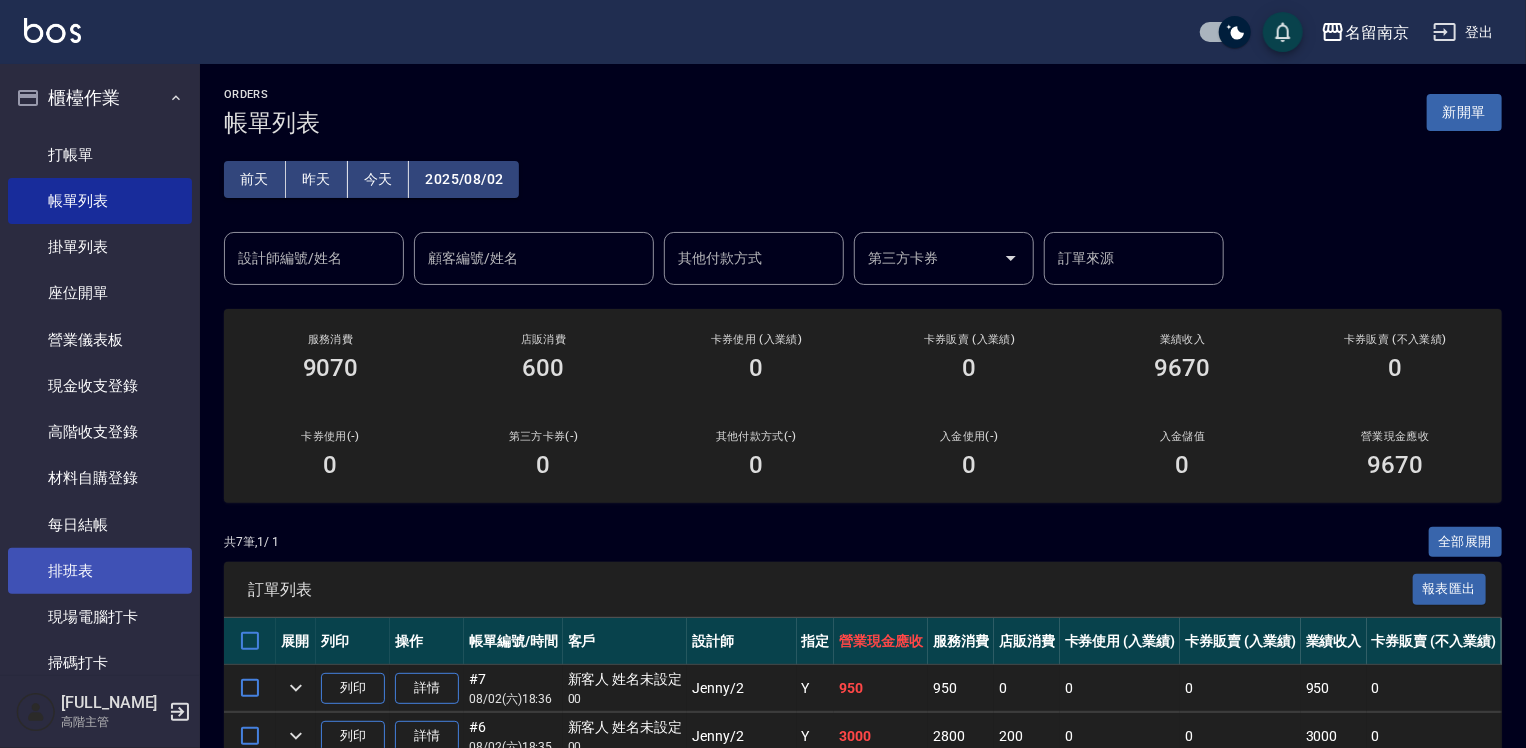 scroll, scrollTop: 400, scrollLeft: 0, axis: vertical 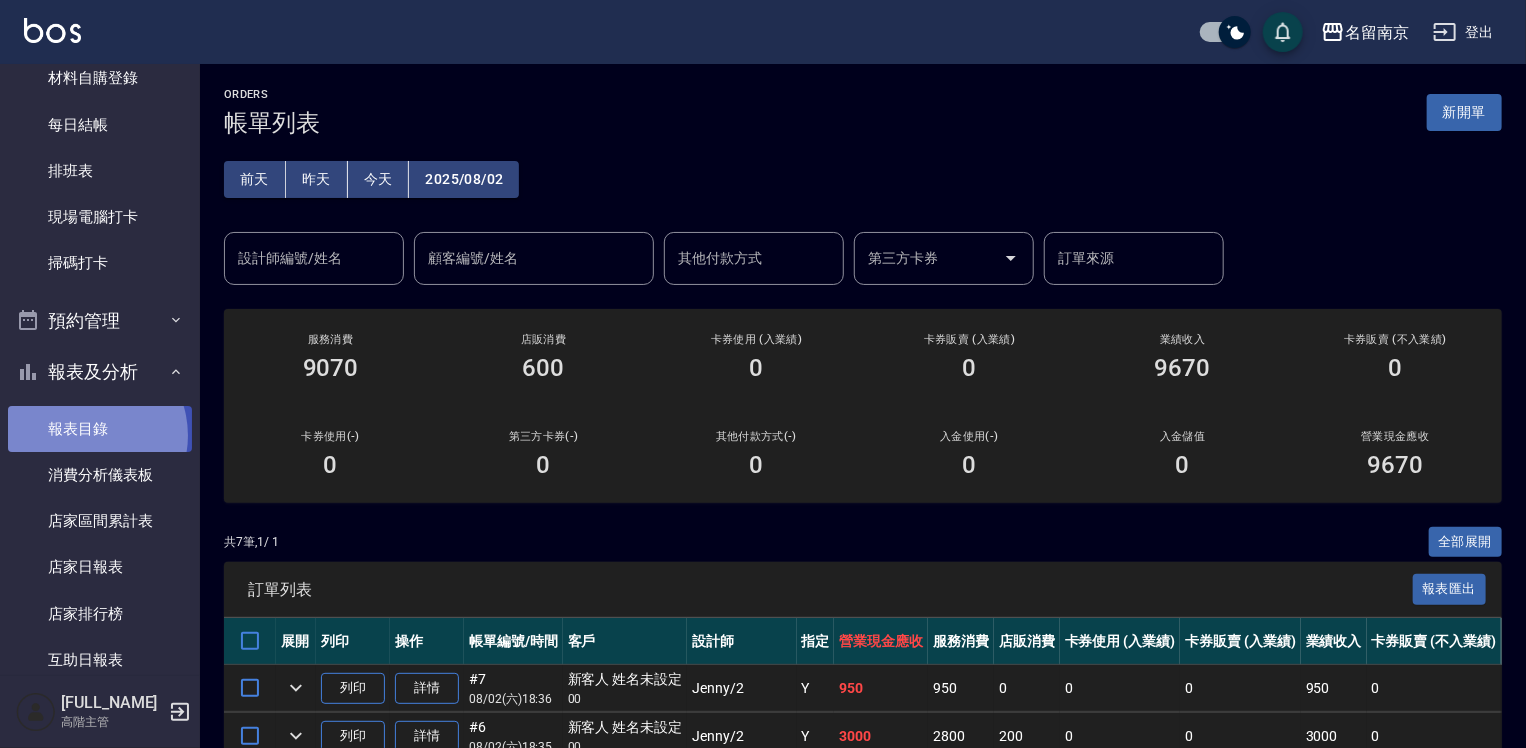 click on "報表目錄" at bounding box center [100, 429] 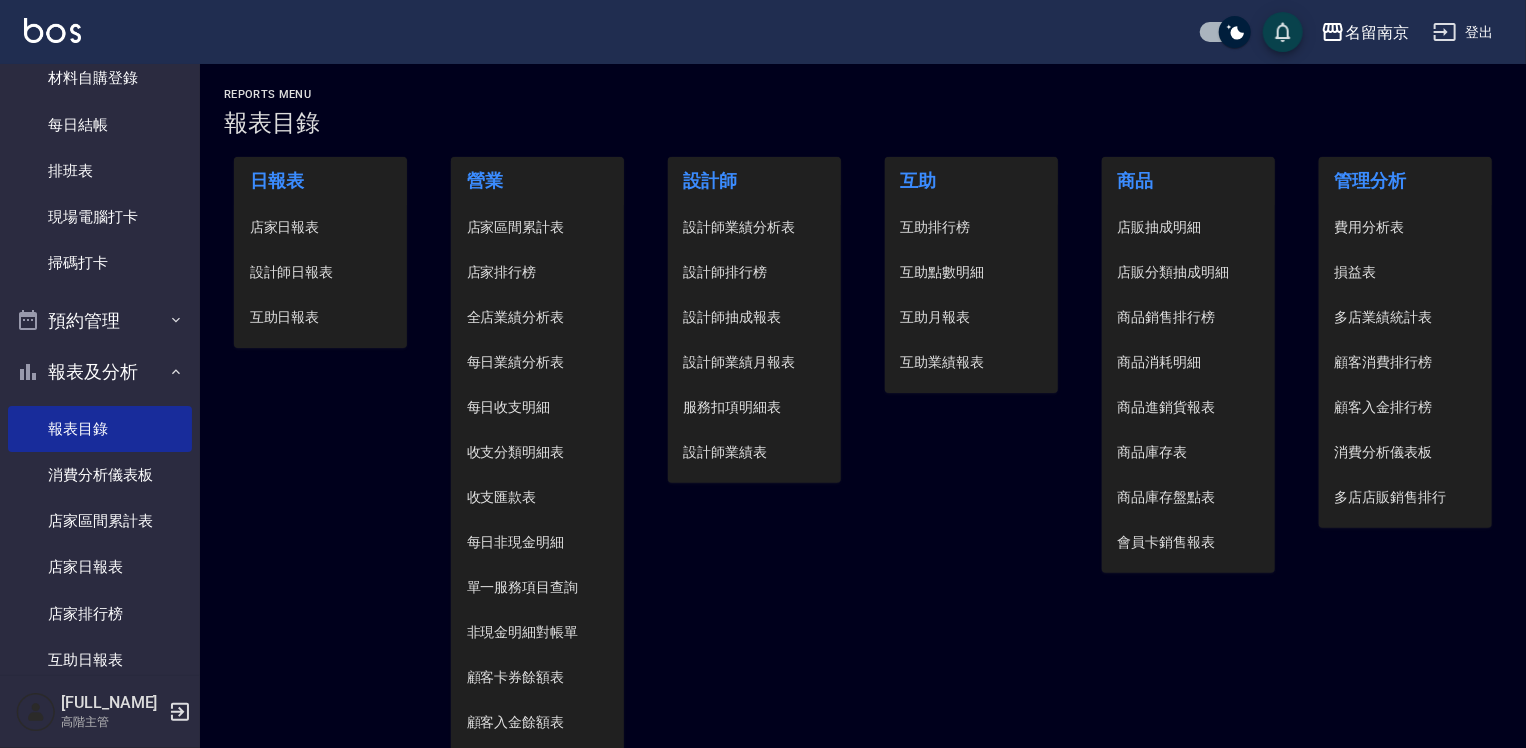 click on "設計師日報表" at bounding box center [321, 272] 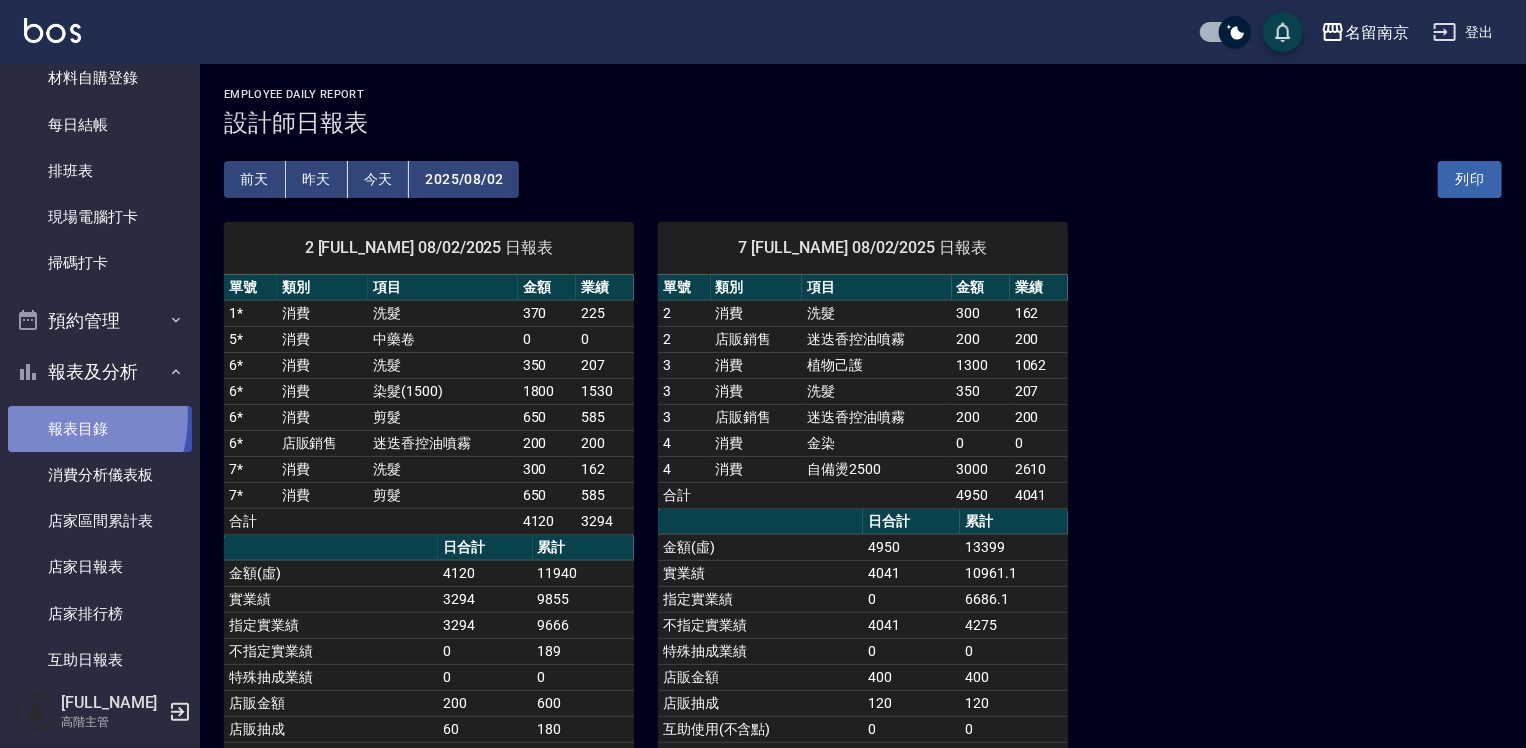 click on "報表目錄" at bounding box center [100, 429] 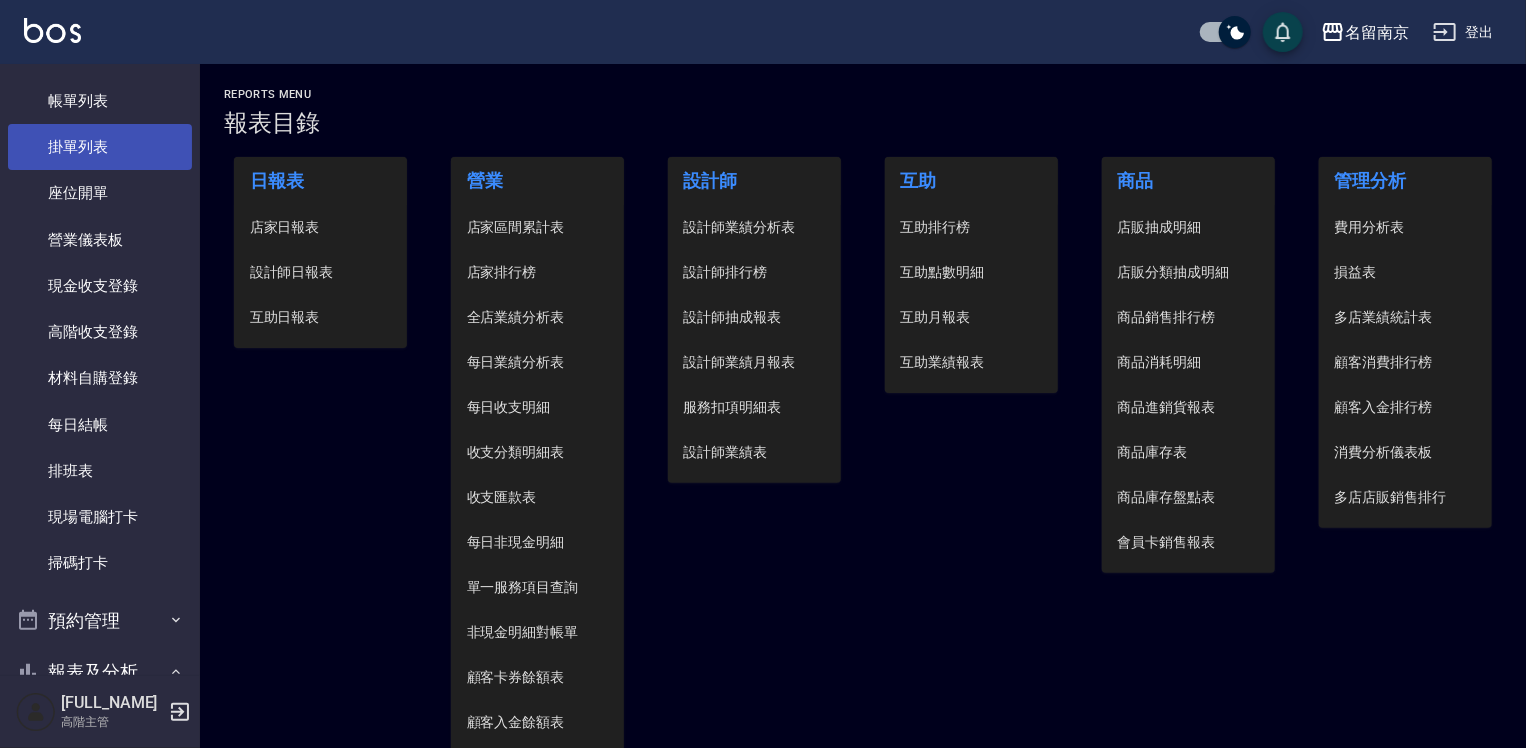 scroll, scrollTop: 0, scrollLeft: 0, axis: both 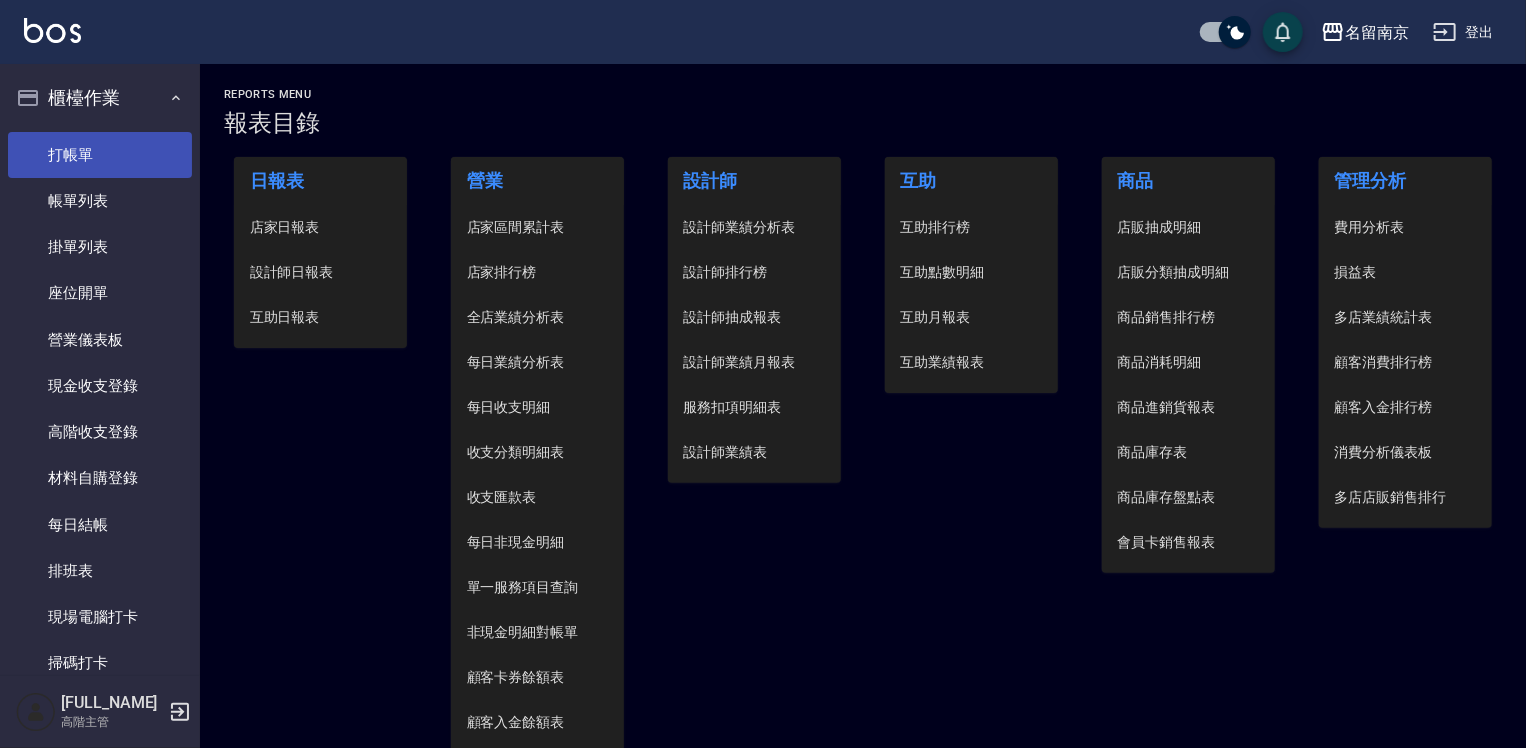 click on "打帳單" at bounding box center [100, 155] 